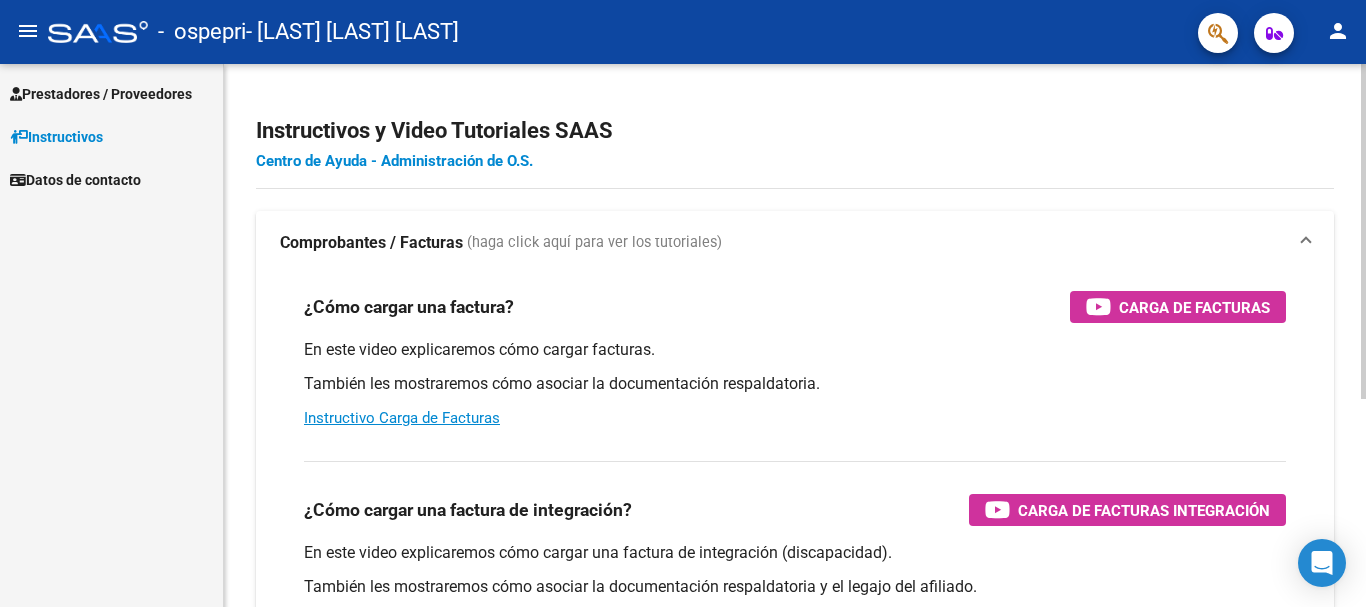 scroll, scrollTop: 0, scrollLeft: 0, axis: both 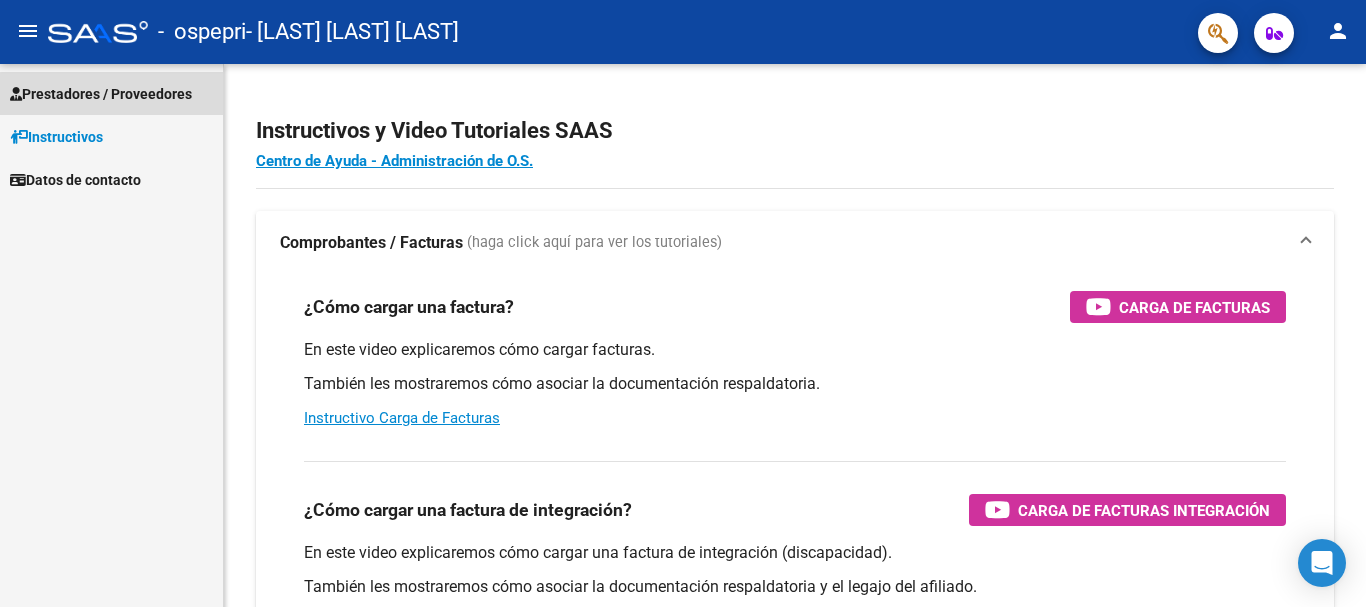 click on "Prestadores / Proveedores" at bounding box center [101, 94] 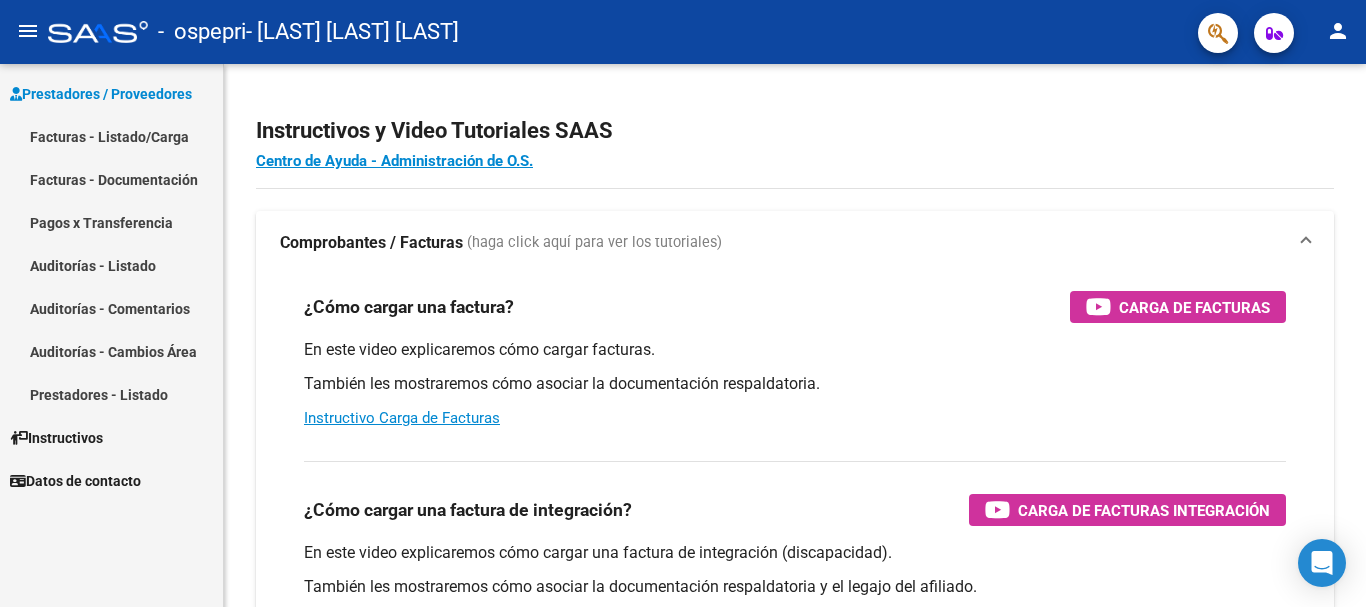 click on "Facturas - Listado/Carga" at bounding box center [111, 136] 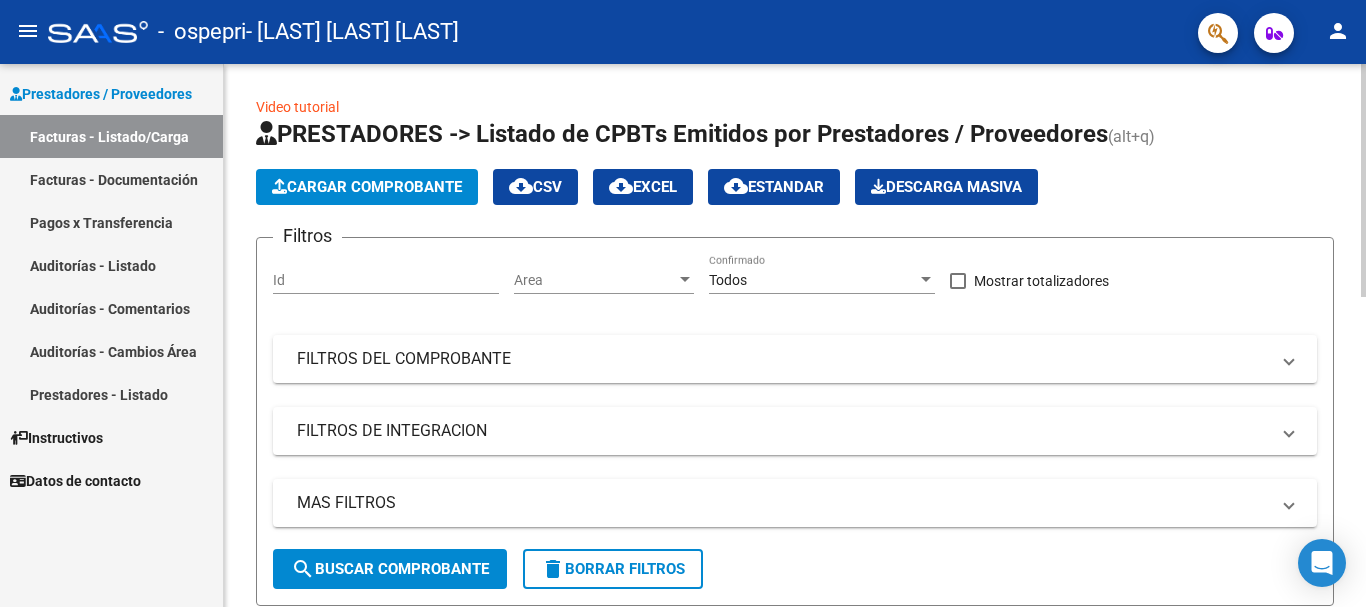 click on "Cargar Comprobante" 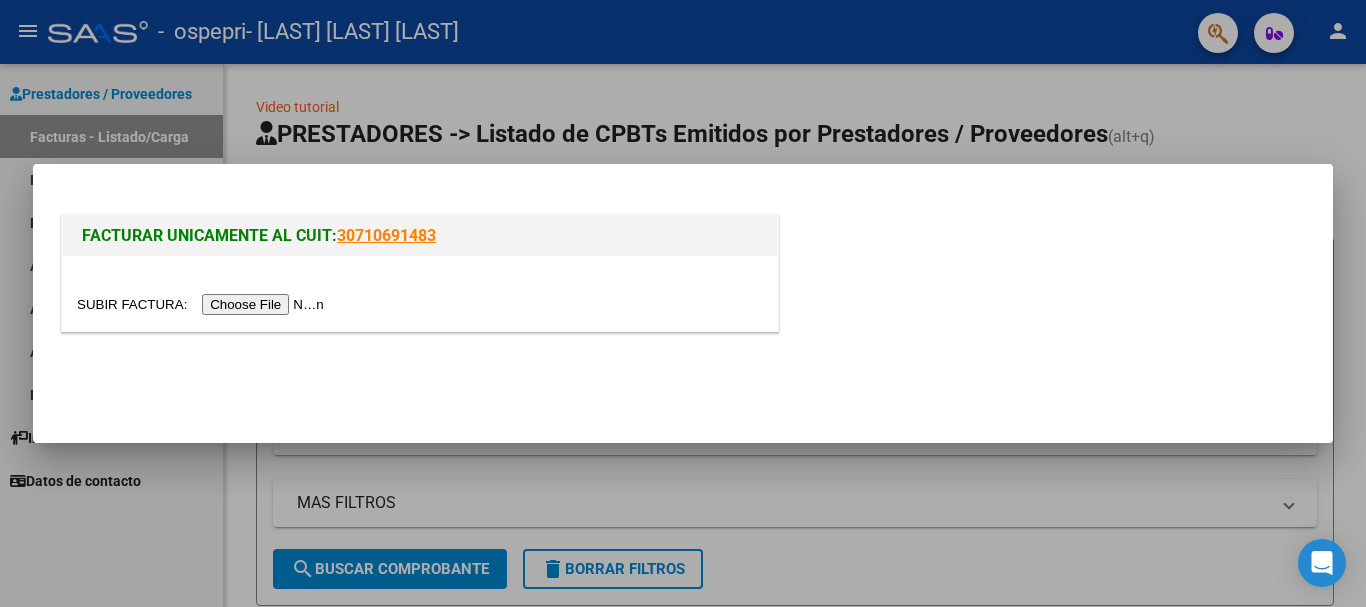 click at bounding box center [203, 304] 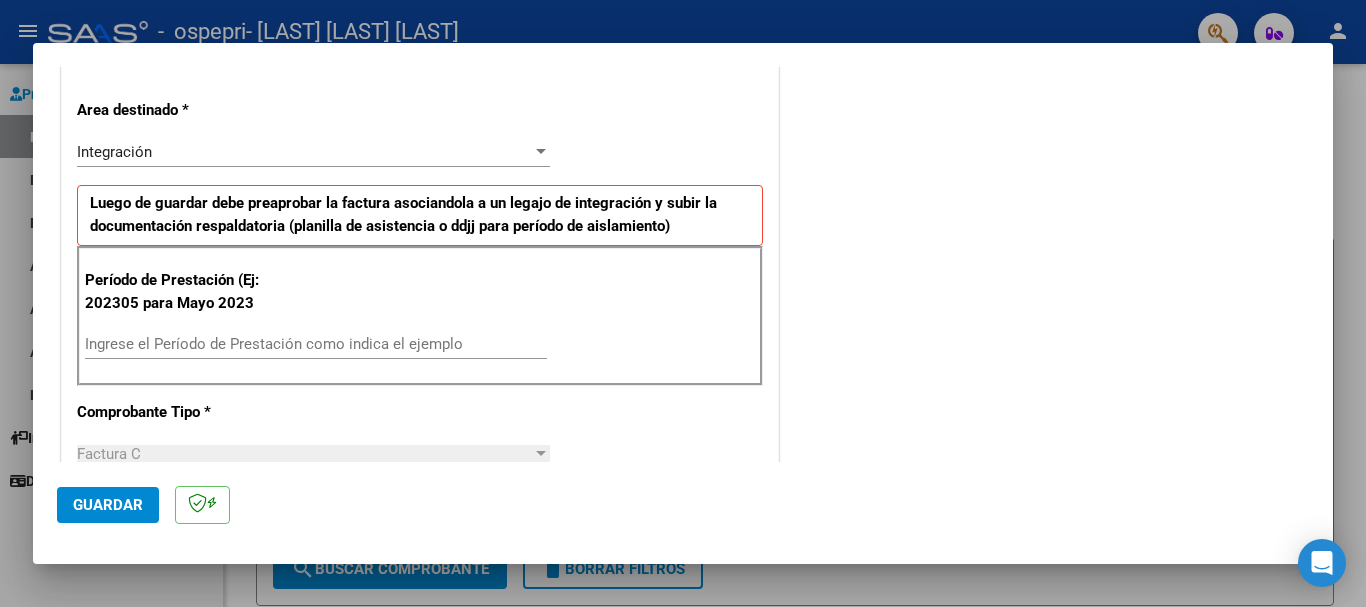 scroll, scrollTop: 412, scrollLeft: 0, axis: vertical 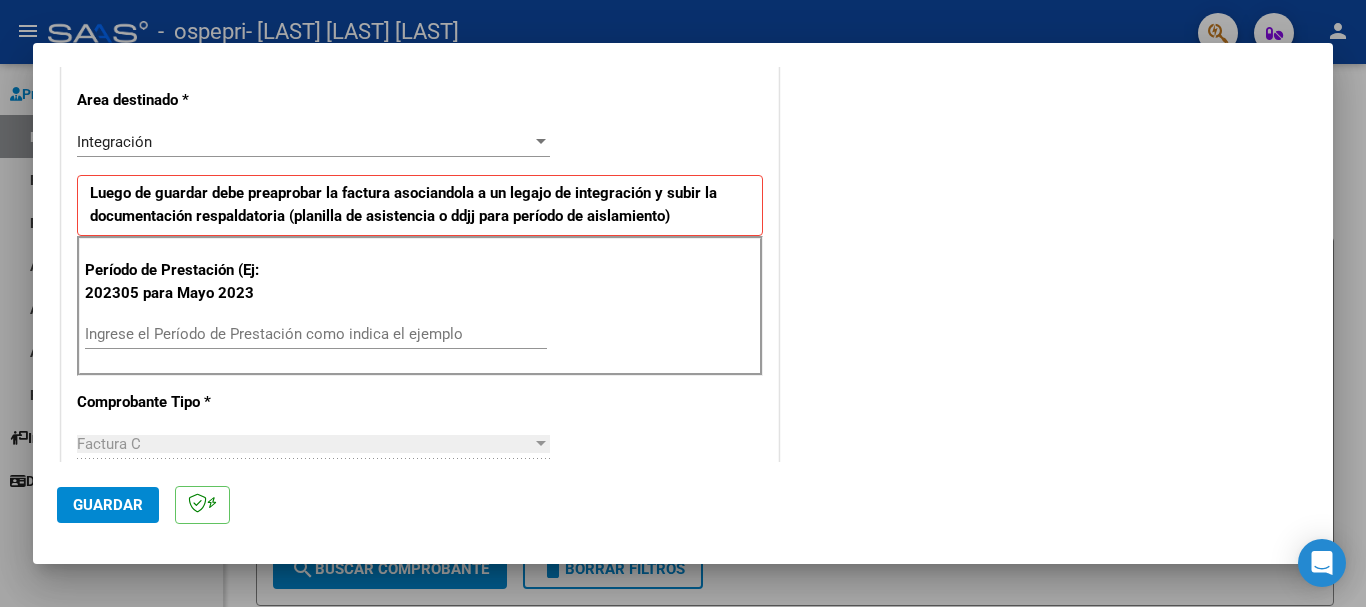 click on "Ingrese el Período de Prestación como indica el ejemplo" at bounding box center [316, 334] 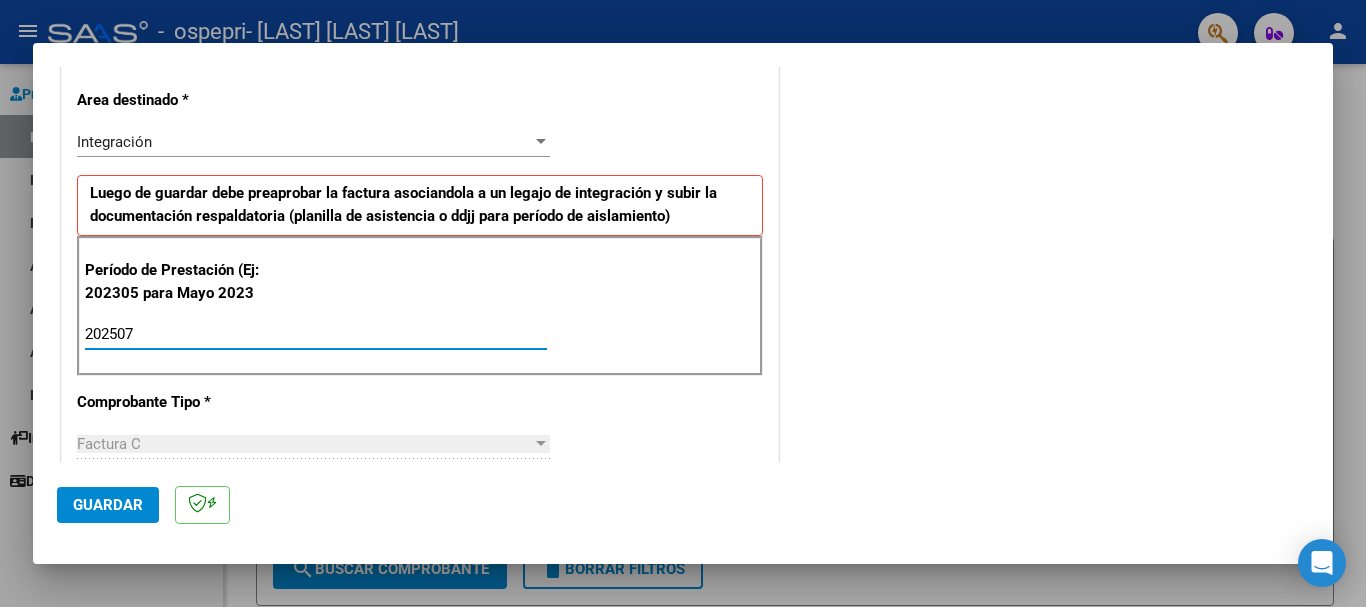 type on "202507" 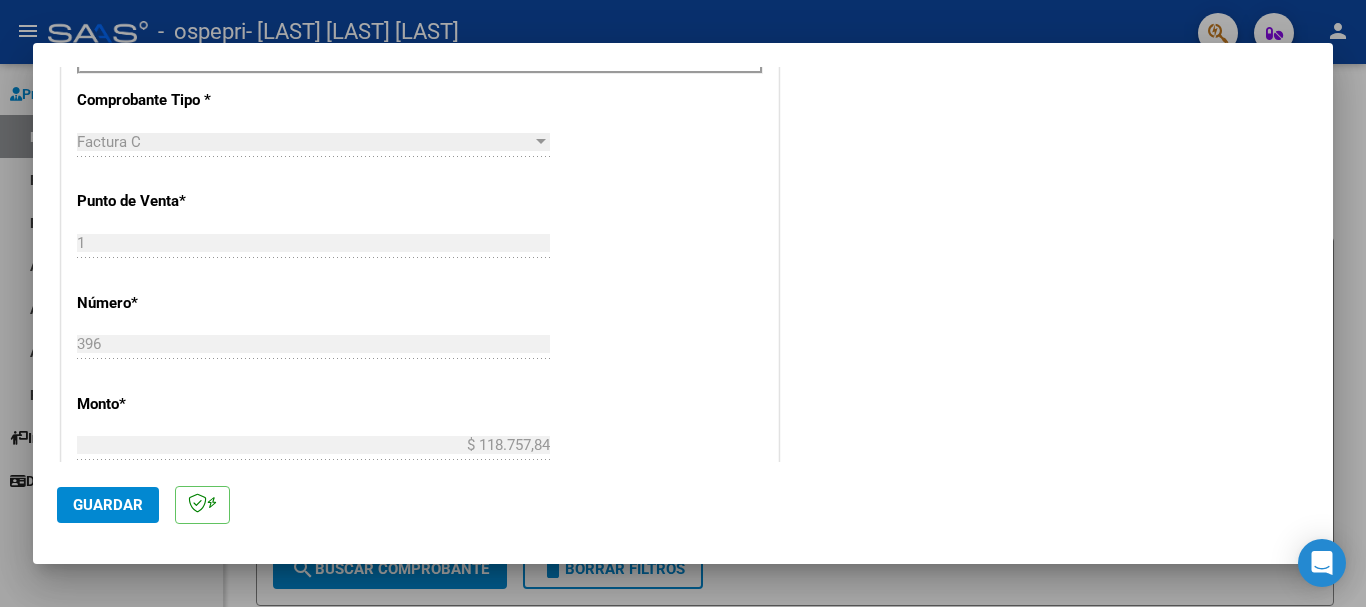 scroll, scrollTop: 881, scrollLeft: 0, axis: vertical 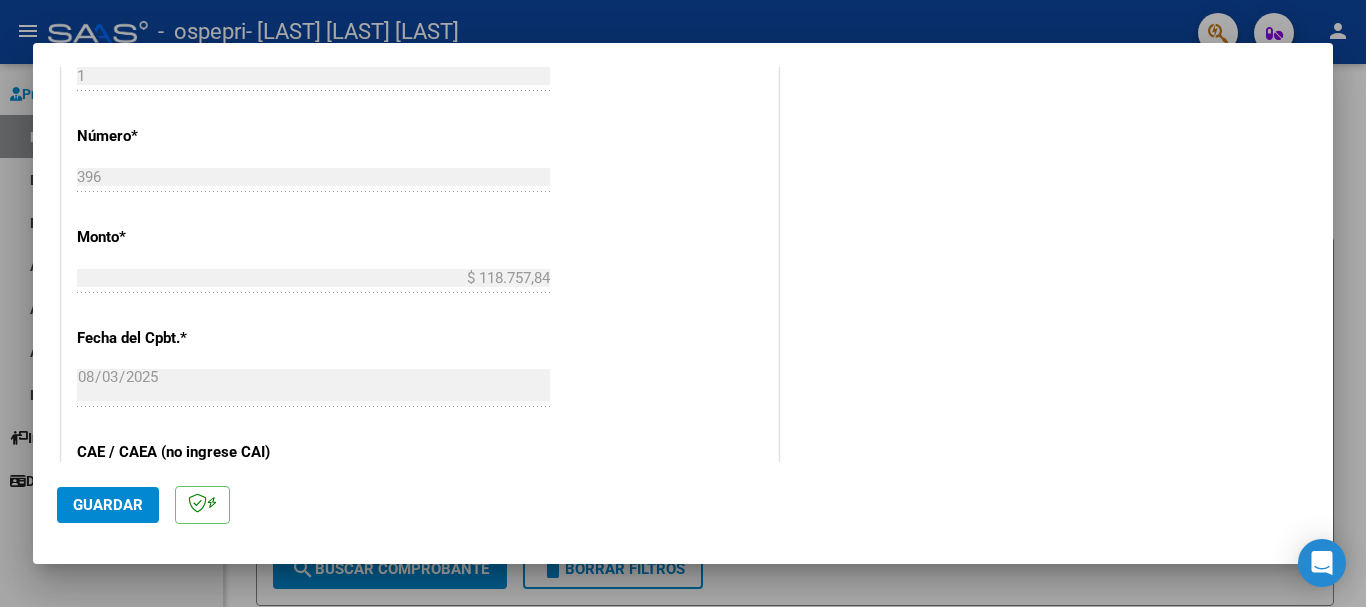 click on "Guardar" 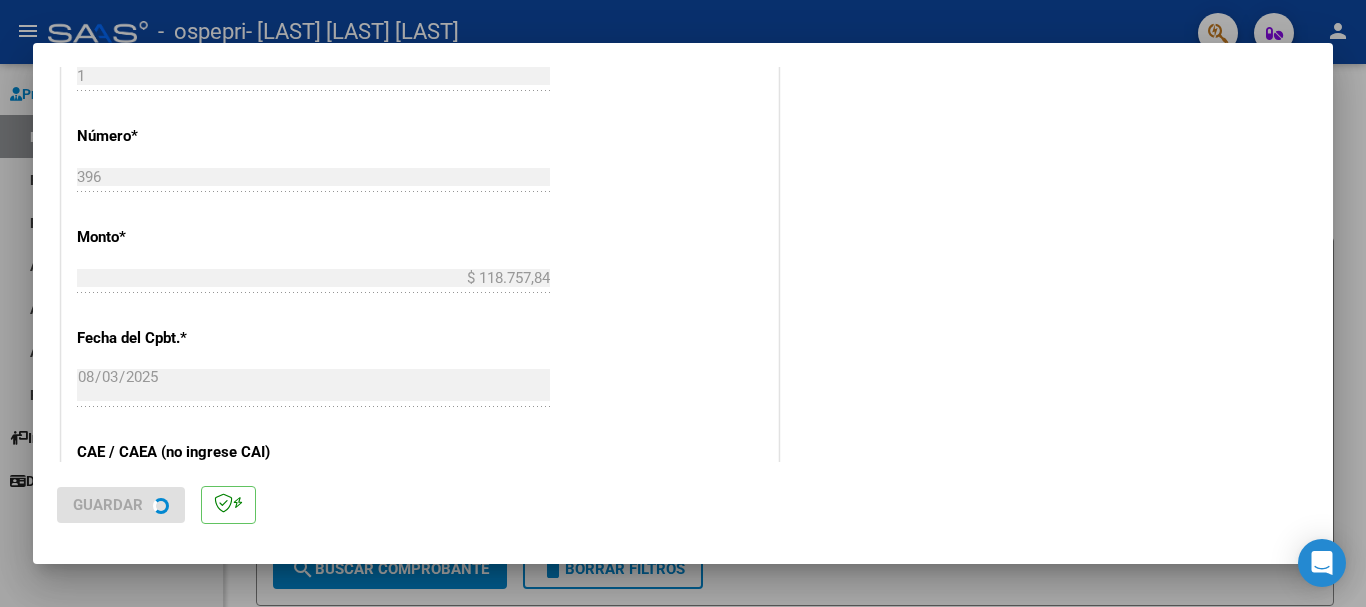 scroll, scrollTop: 0, scrollLeft: 0, axis: both 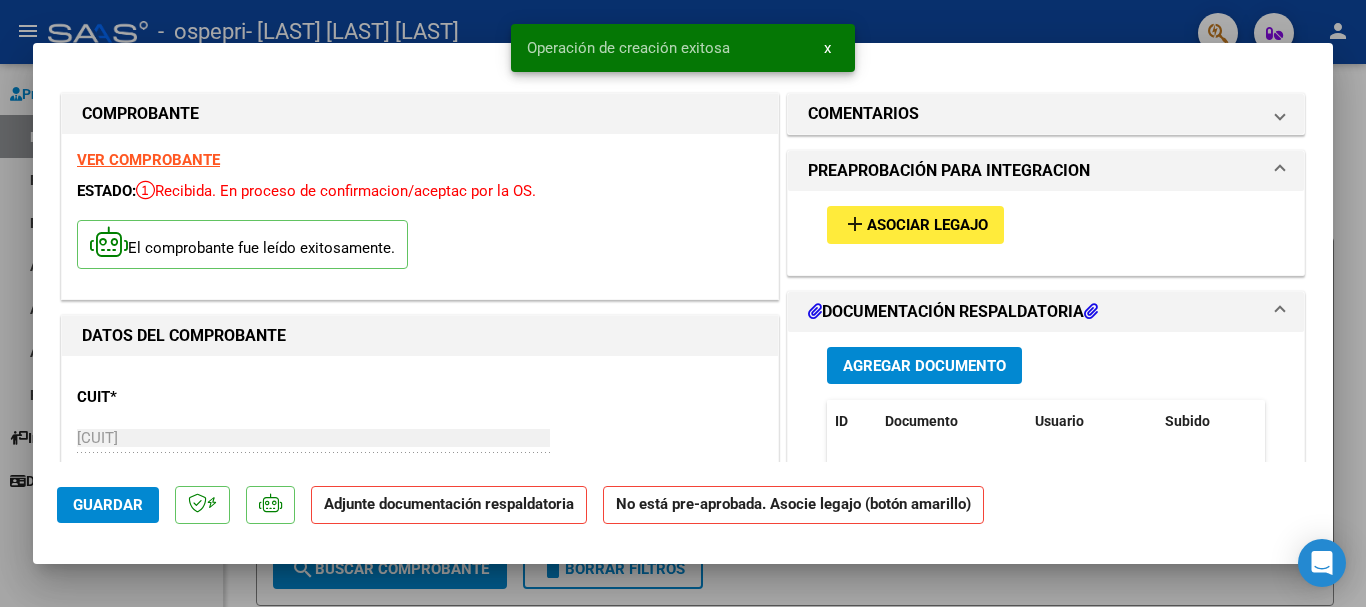click on "Asociar Legajo" at bounding box center [927, 226] 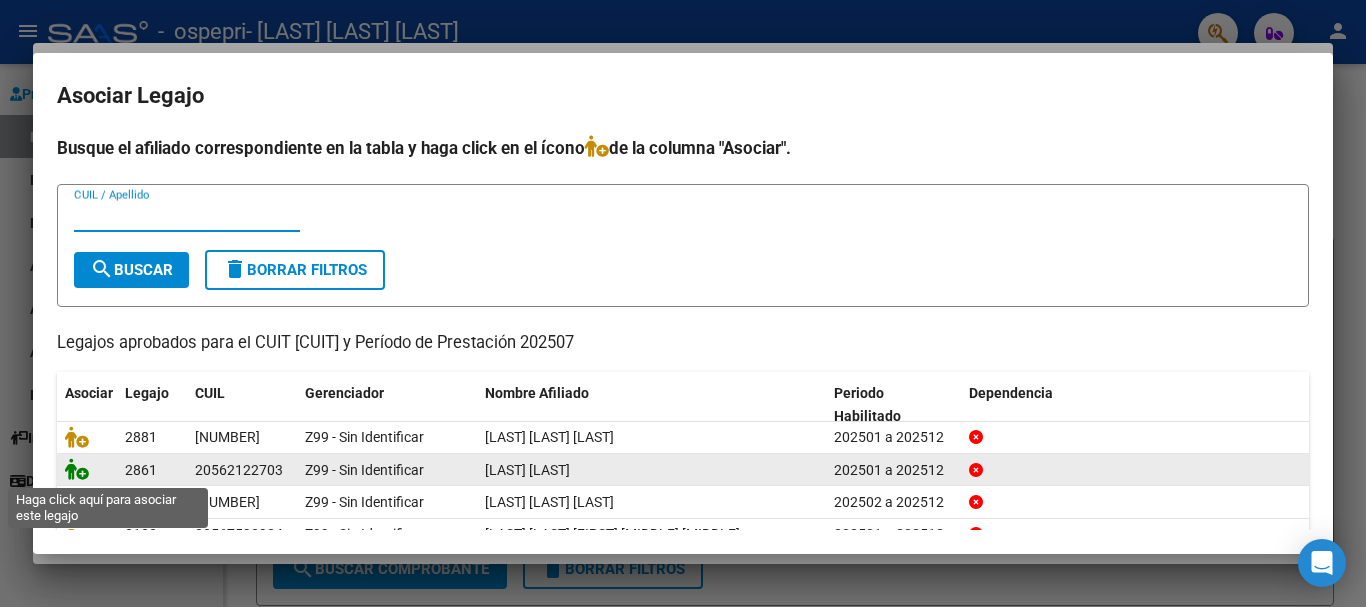click 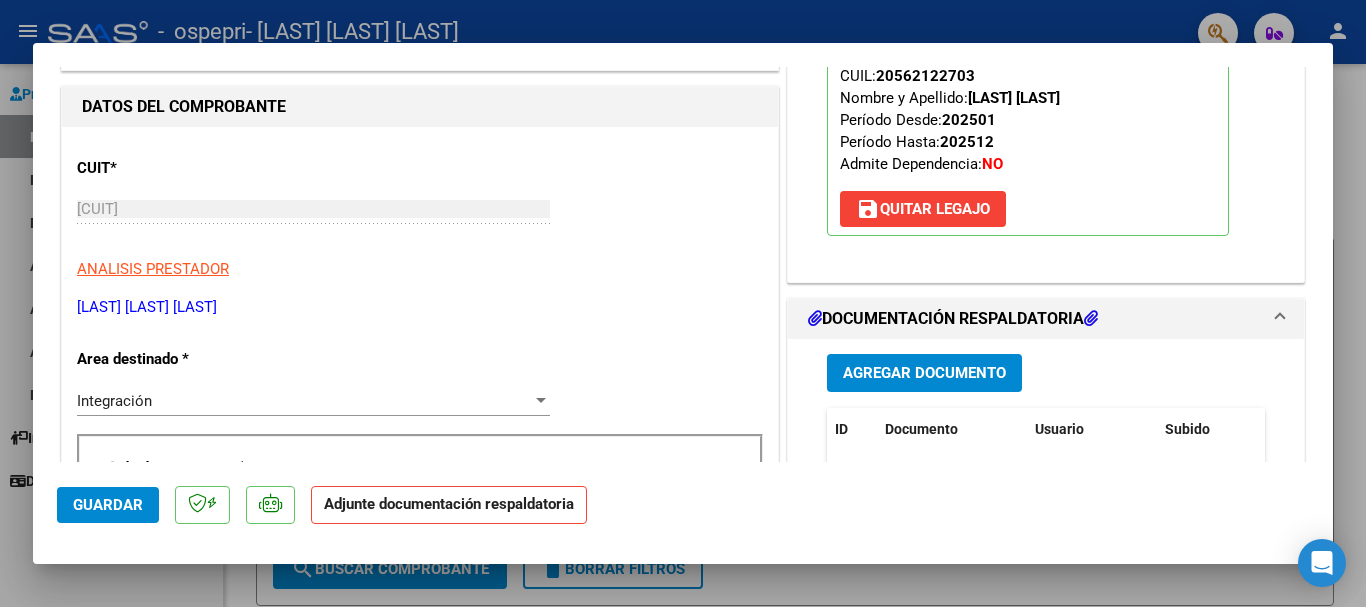 scroll, scrollTop: 289, scrollLeft: 0, axis: vertical 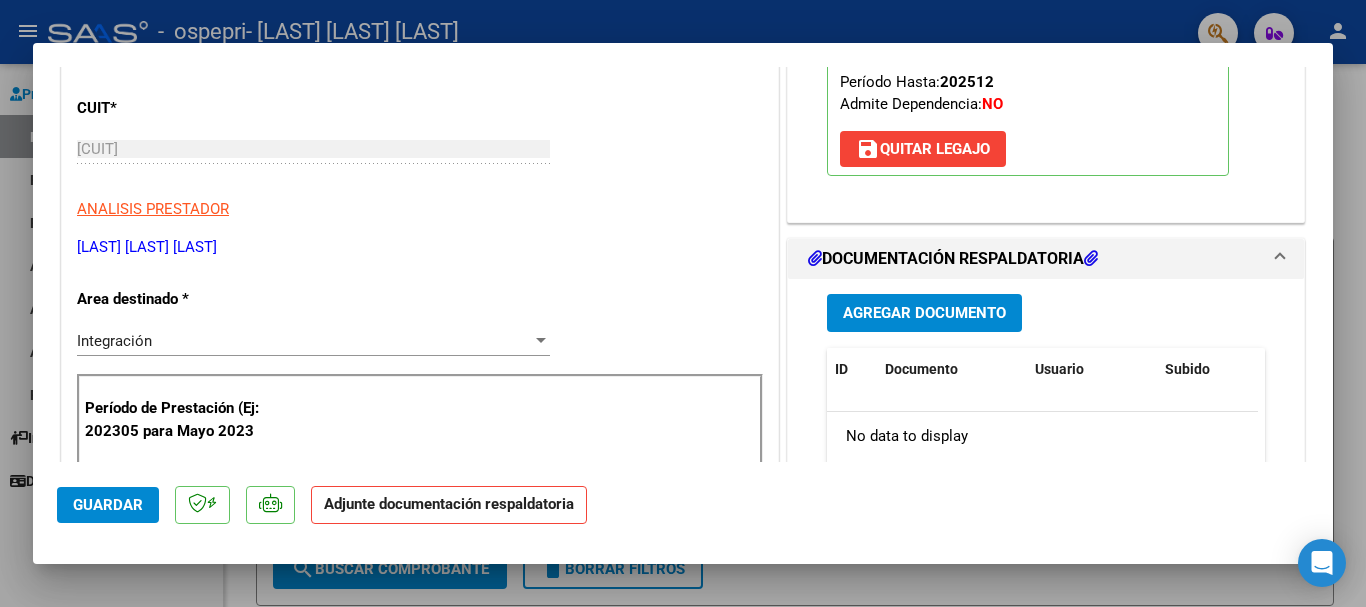 click on "Agregar Documento" at bounding box center (924, 314) 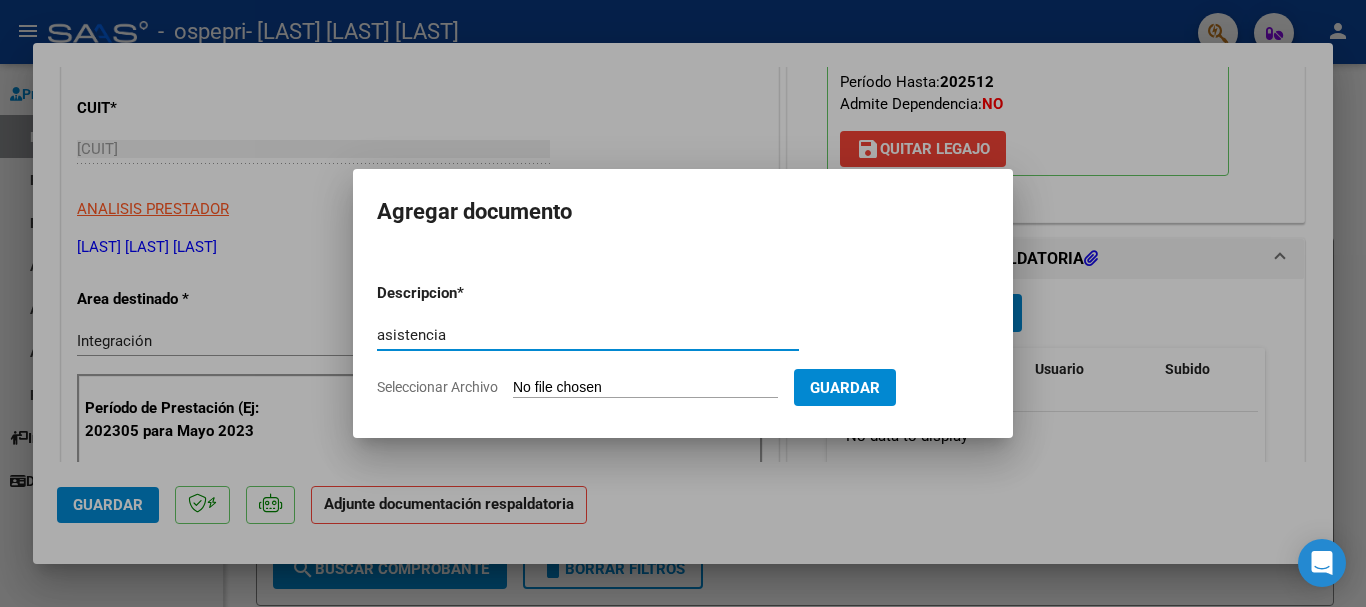 type on "asistencia" 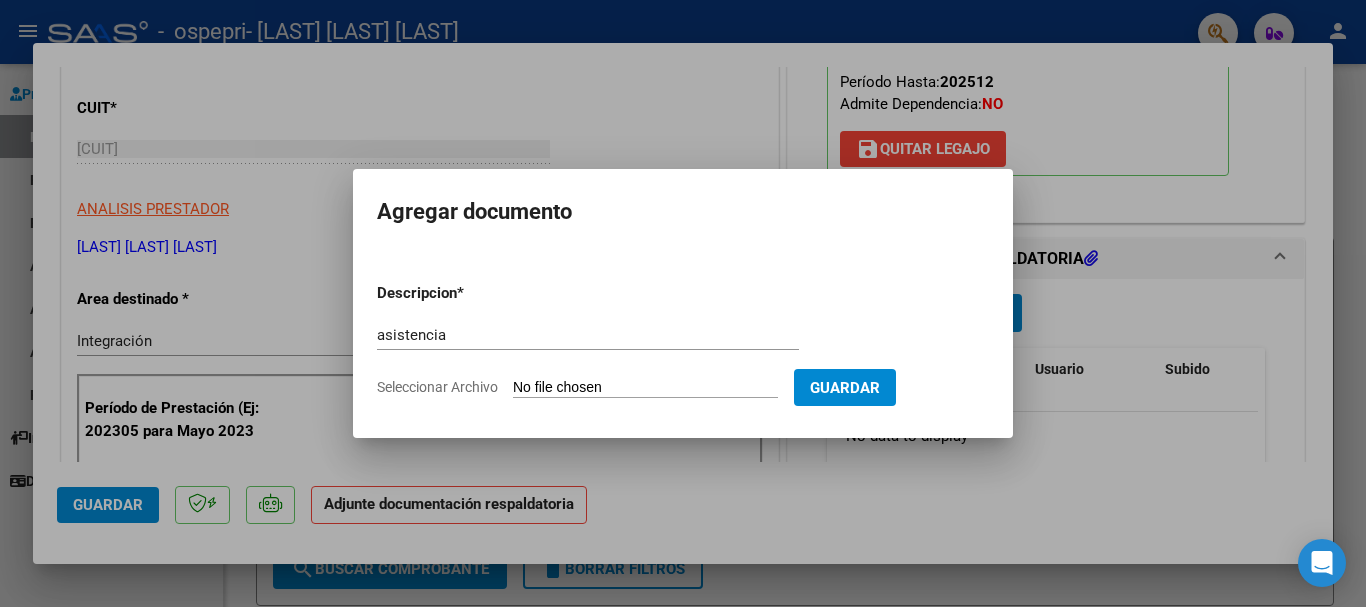 type on "C:\fakepath\[FILENAME].pdf" 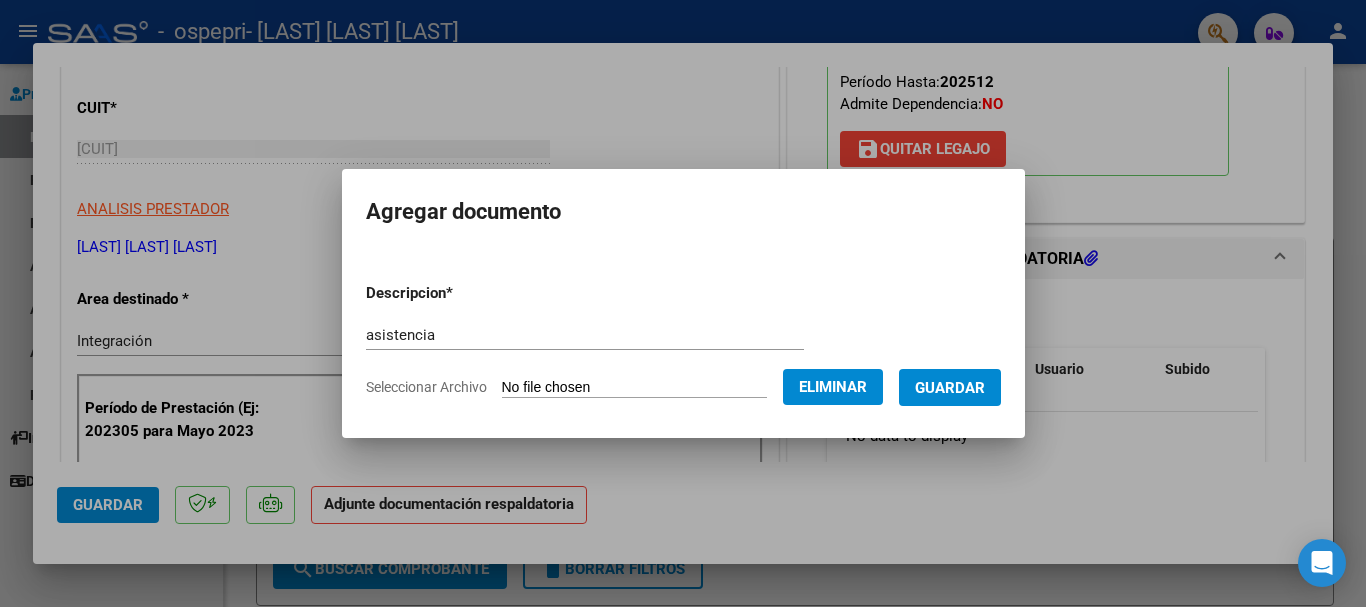 click on "Guardar" at bounding box center (950, 388) 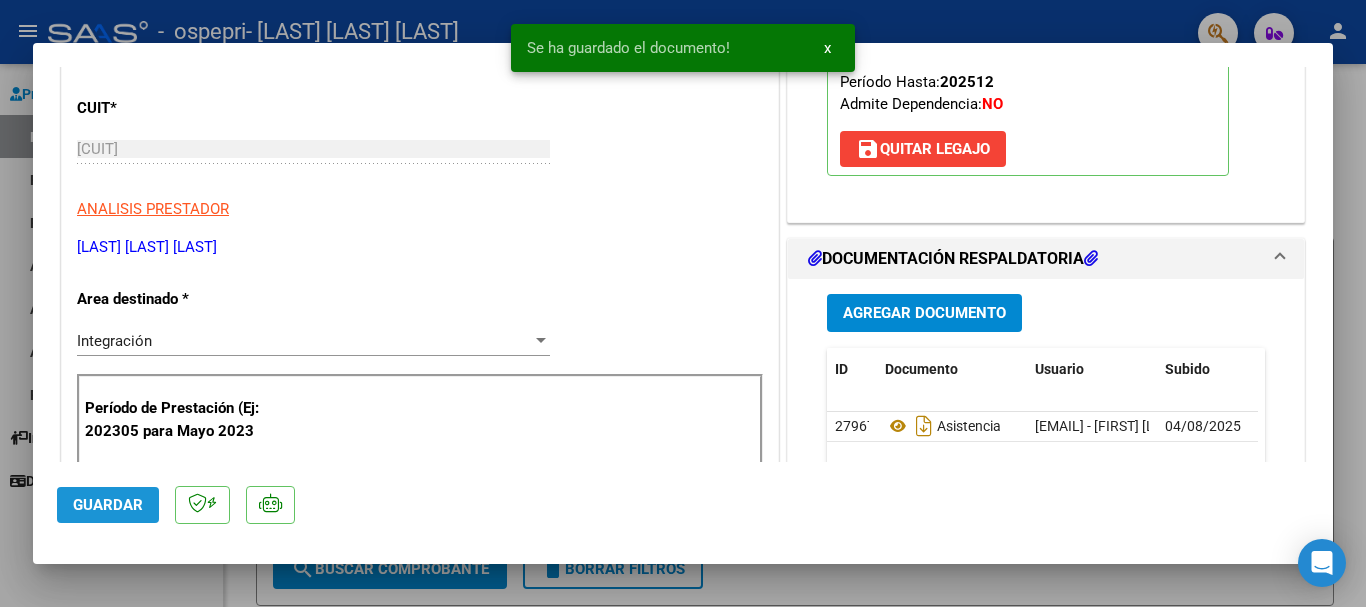 click on "Guardar" 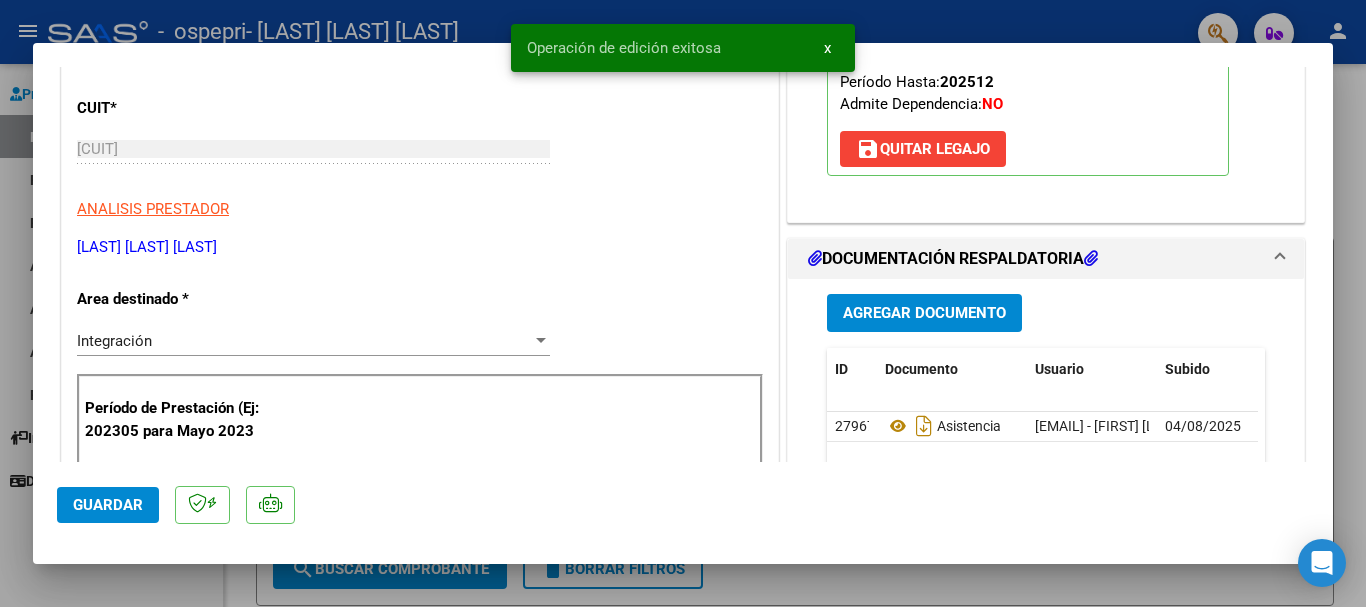 click at bounding box center [683, 303] 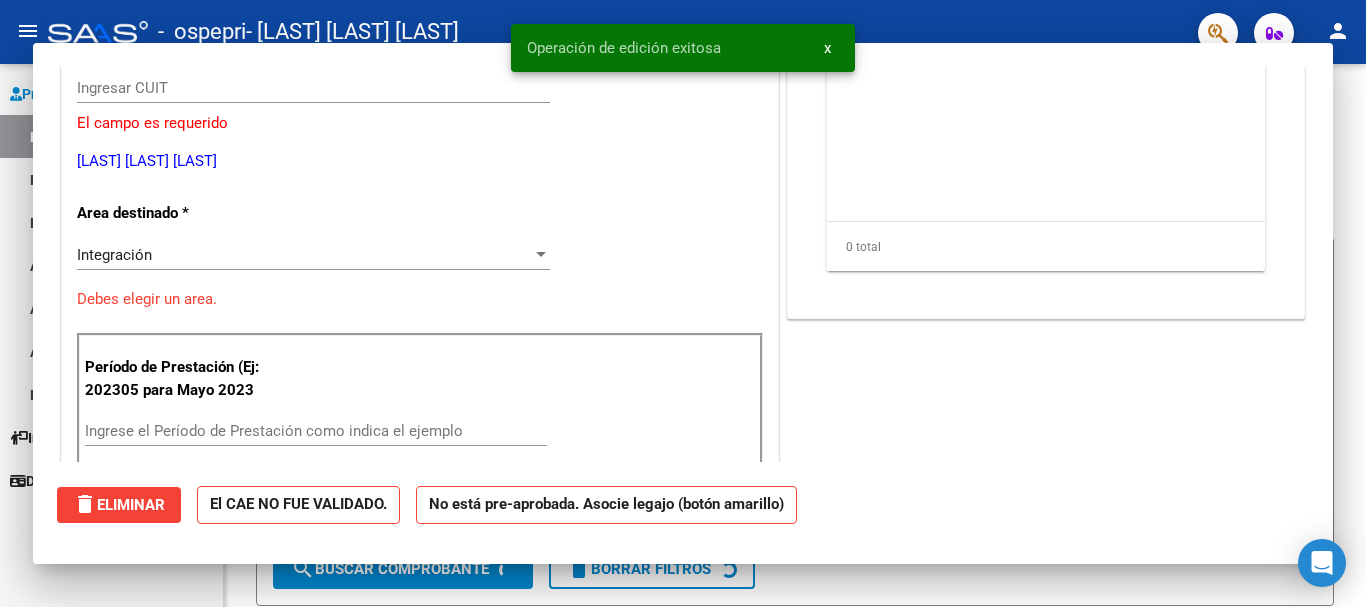 scroll, scrollTop: 0, scrollLeft: 0, axis: both 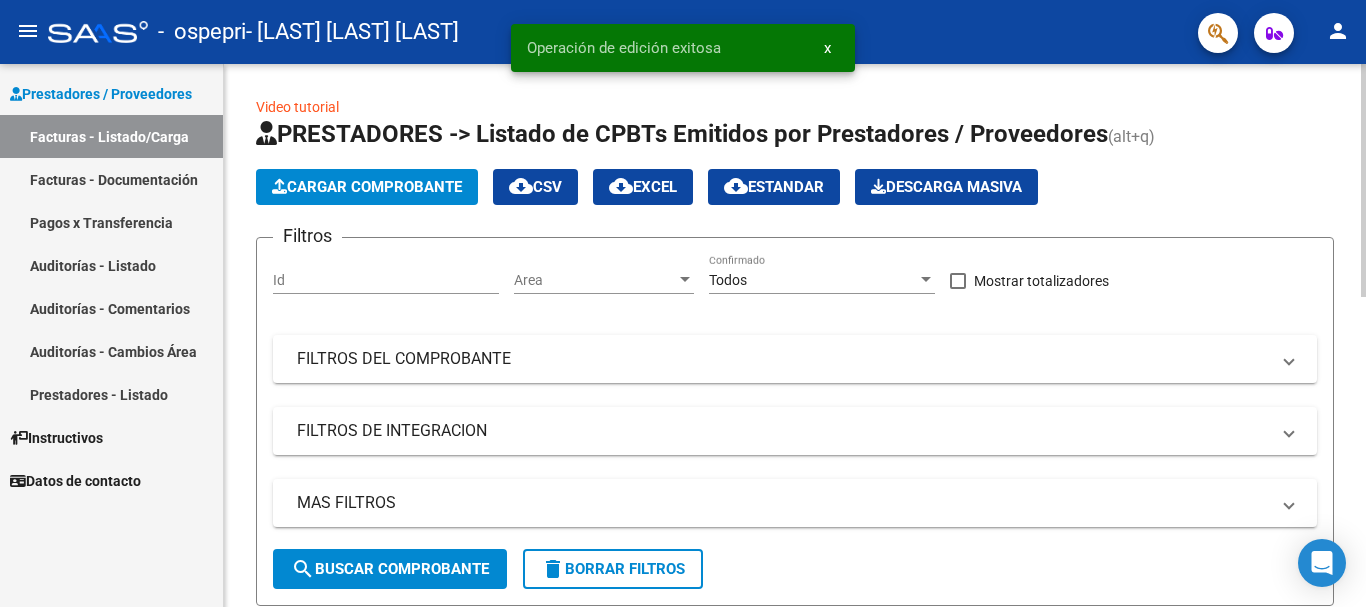 click on "Cargar Comprobante" 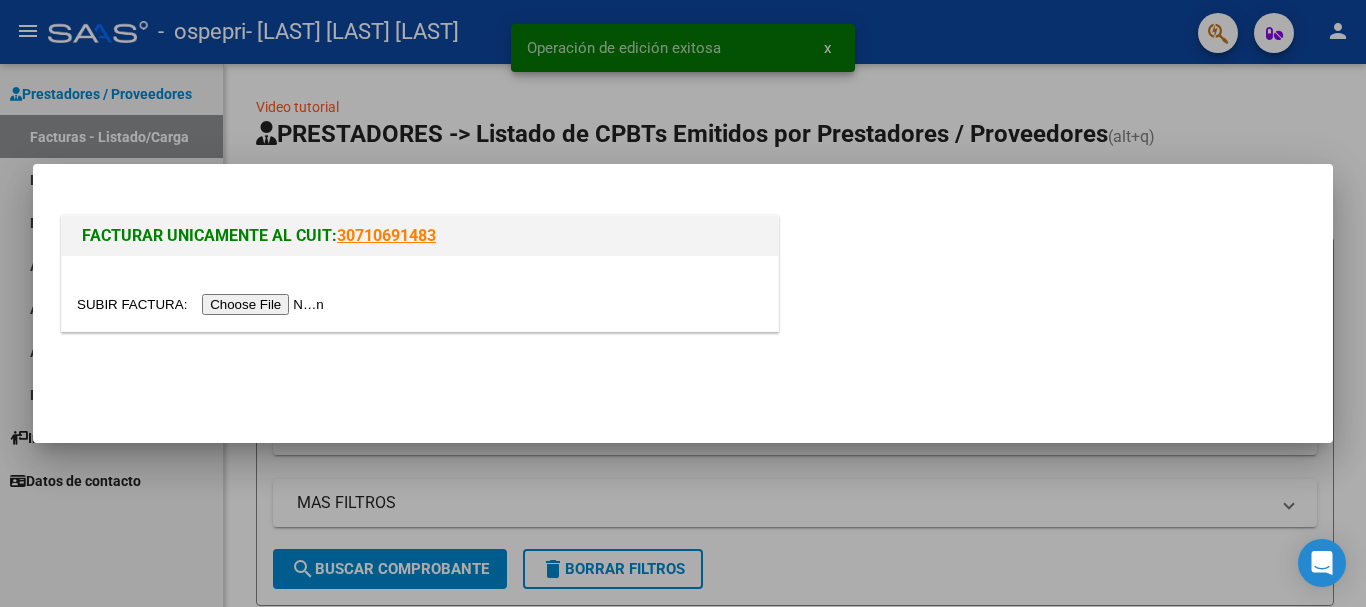 click at bounding box center [203, 304] 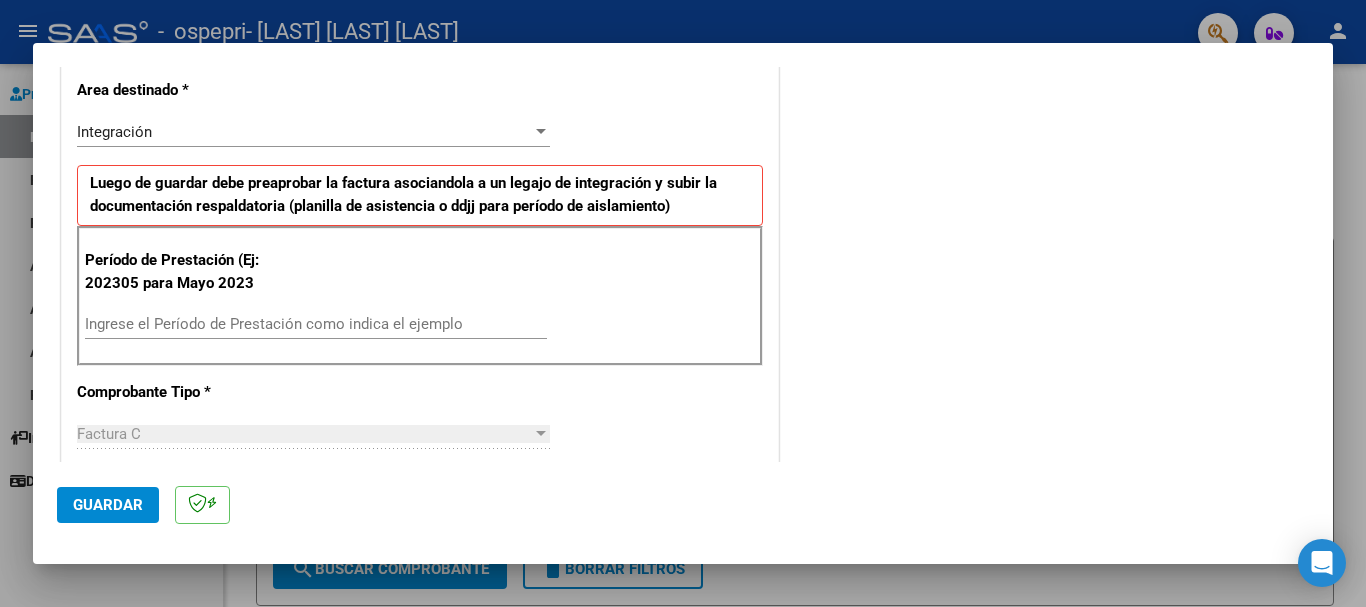 scroll, scrollTop: 460, scrollLeft: 0, axis: vertical 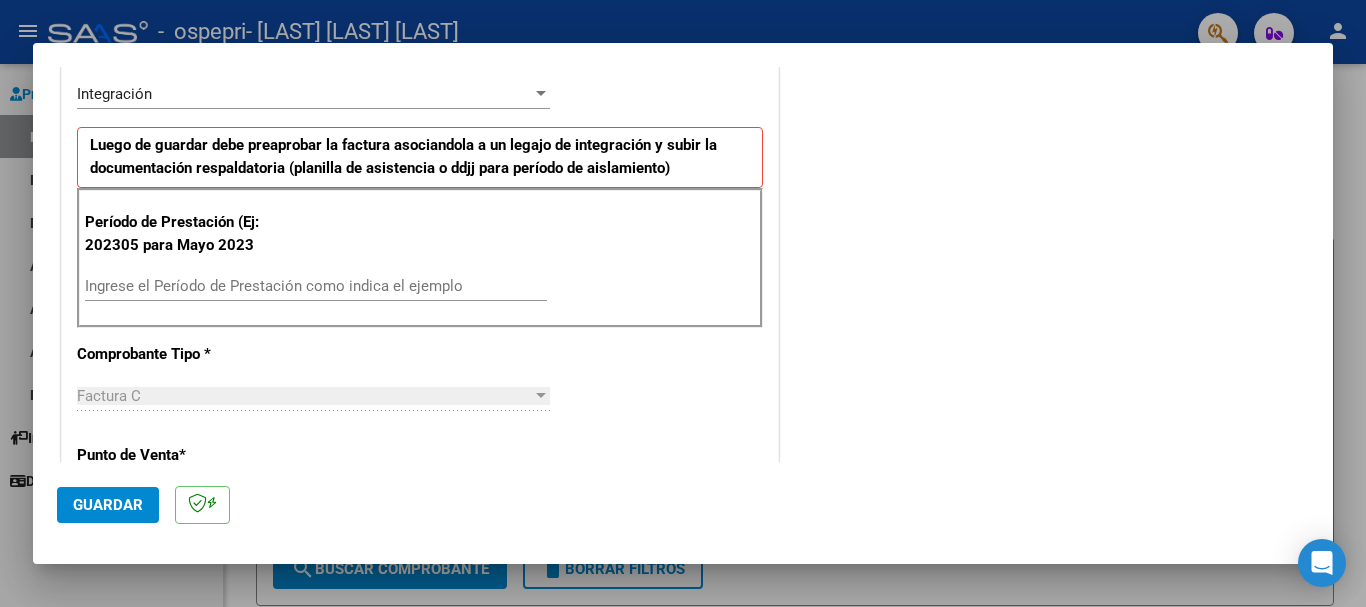 click on "Ingrese el Período de Prestación como indica el ejemplo" at bounding box center (316, 286) 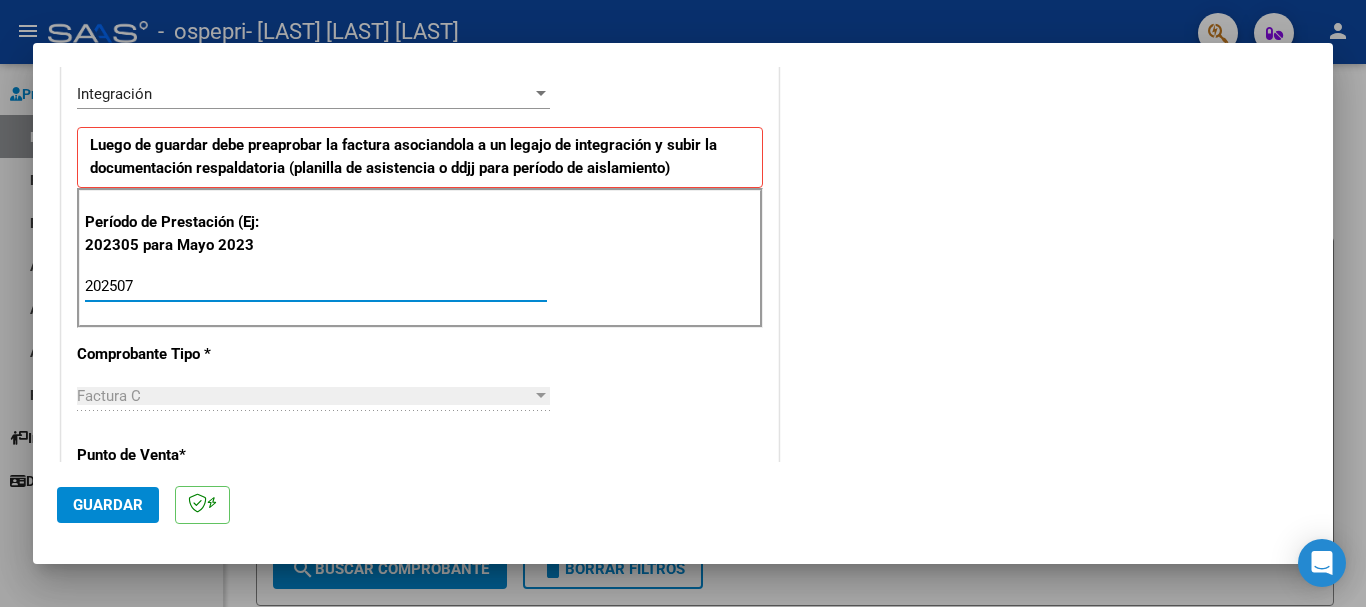 type on "202507" 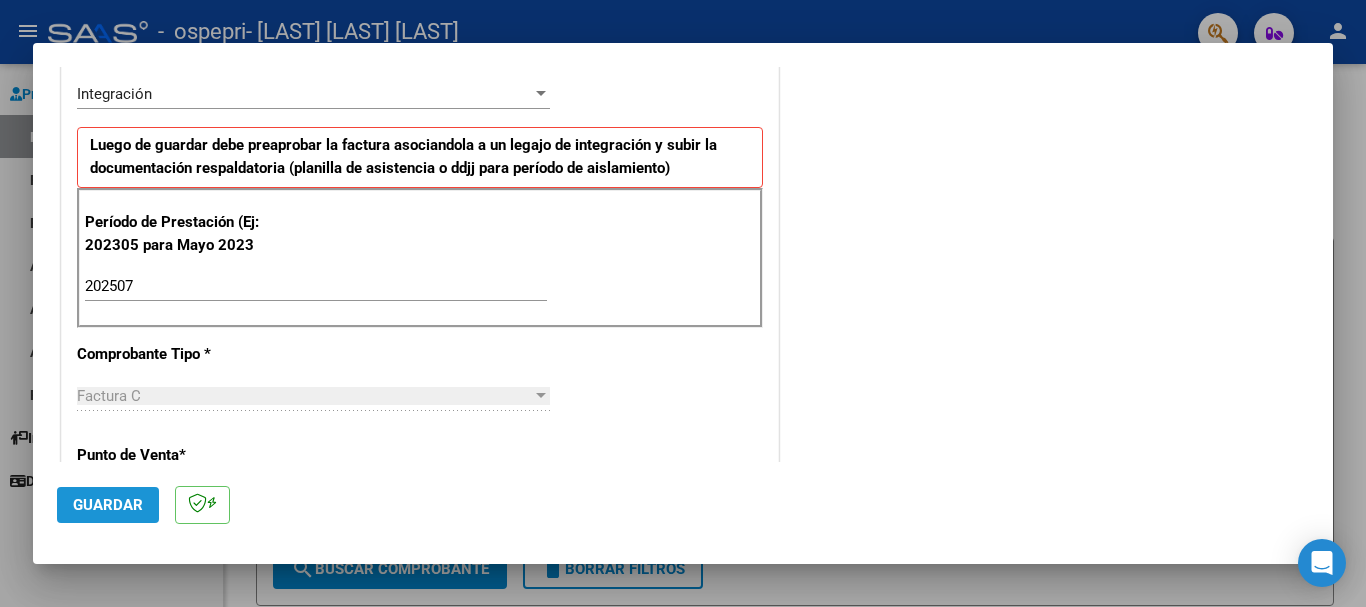 click on "Guardar" 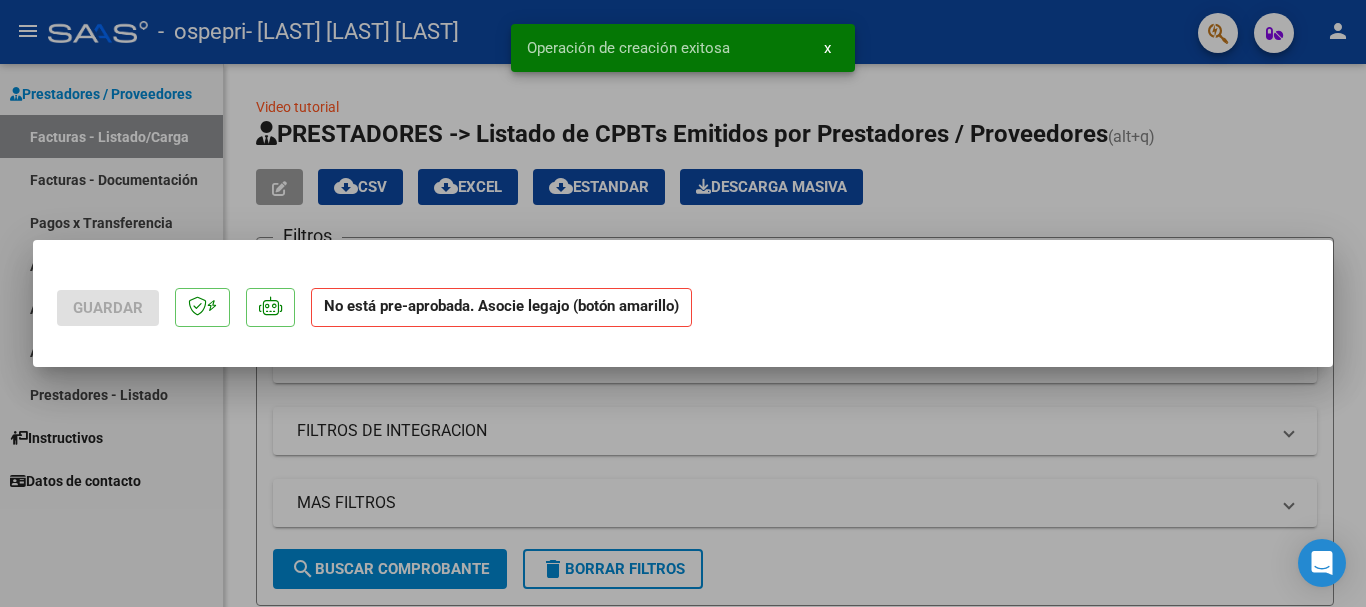 scroll, scrollTop: 0, scrollLeft: 0, axis: both 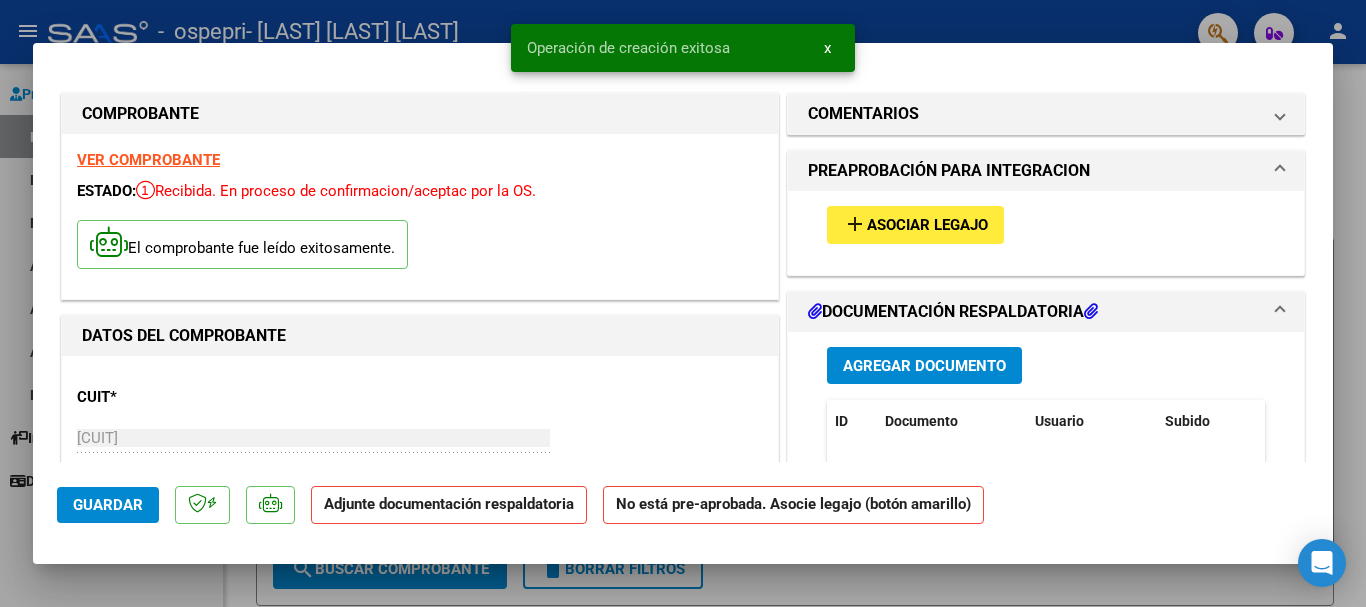 click on "Asociar Legajo" at bounding box center [927, 226] 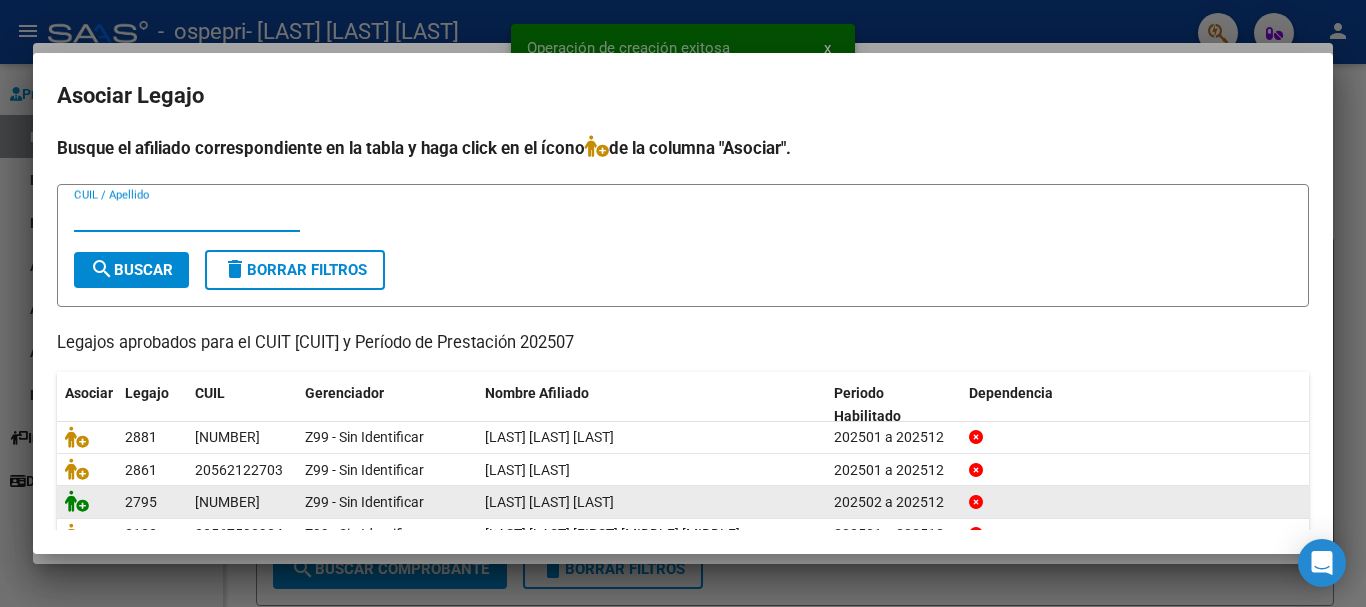 click 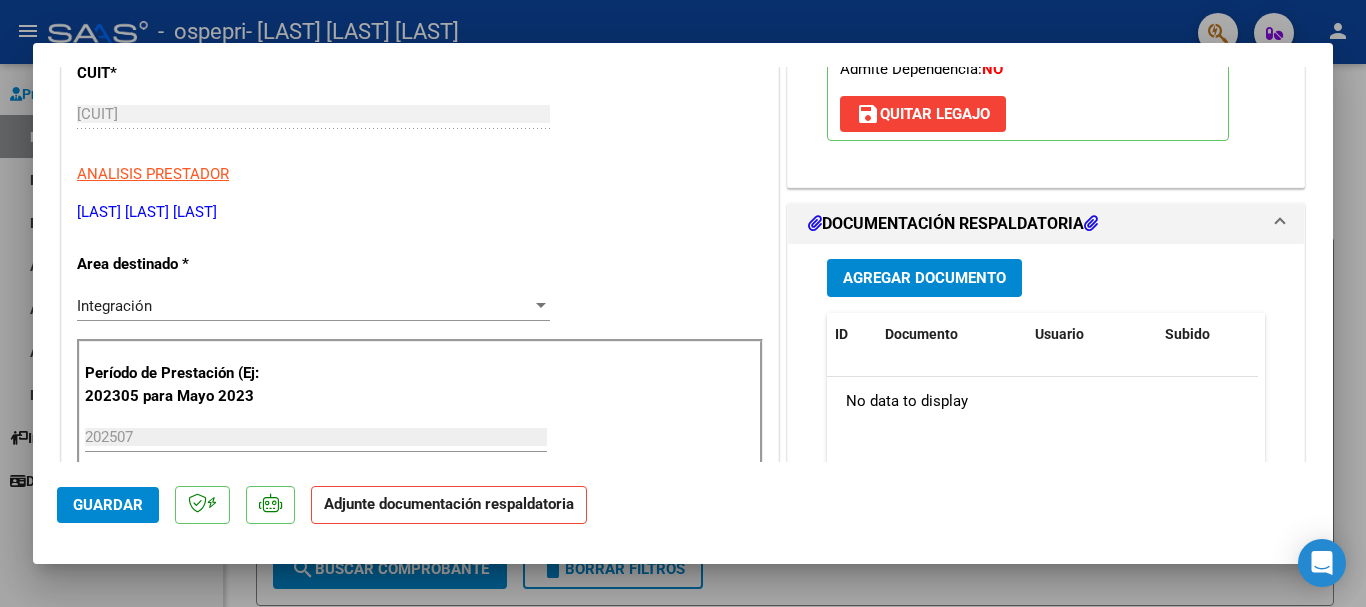scroll, scrollTop: 329, scrollLeft: 0, axis: vertical 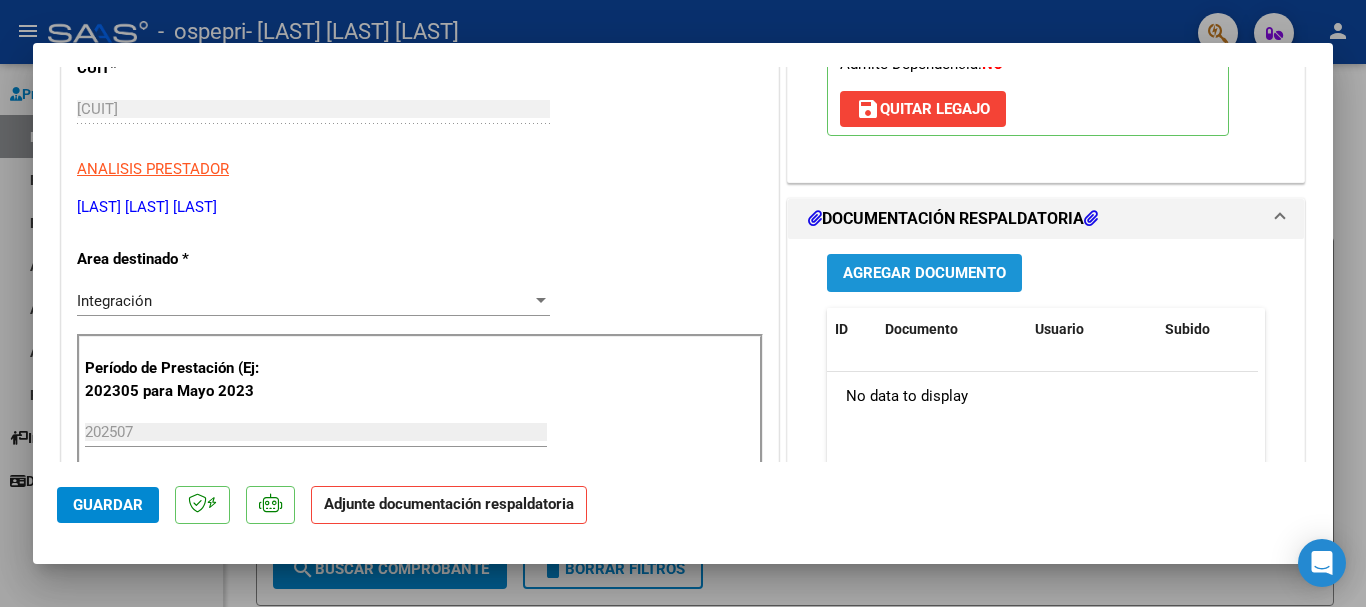 click on "Agregar Documento" at bounding box center [924, 274] 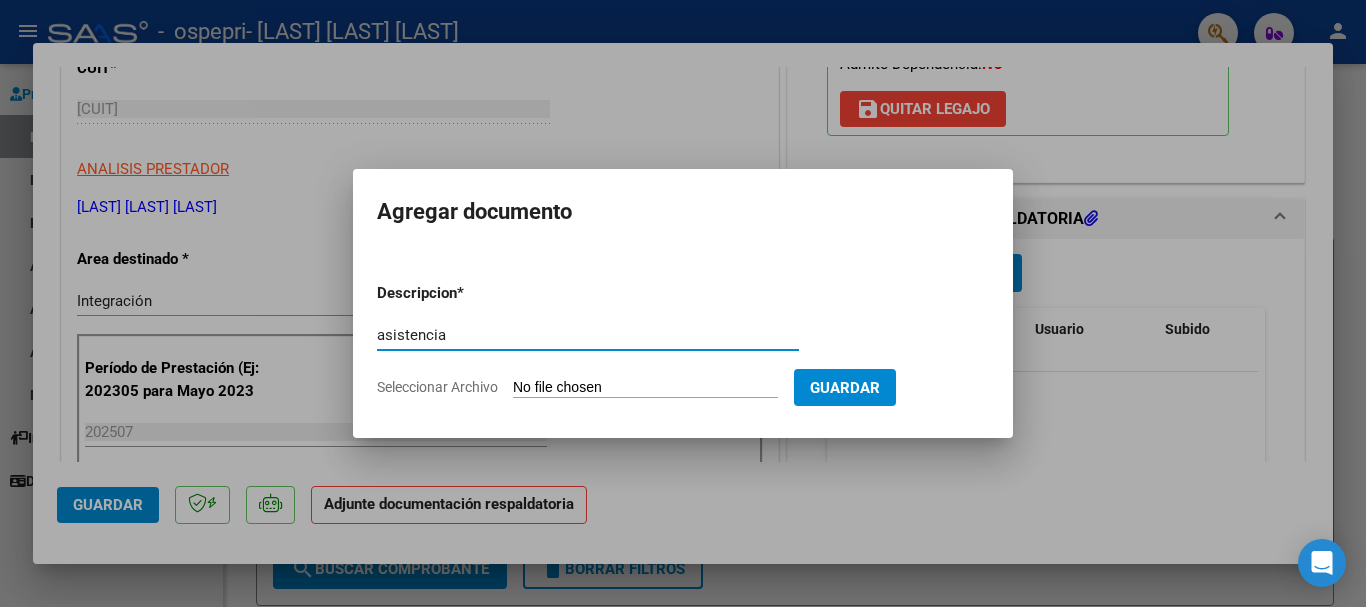 type on "asistencia" 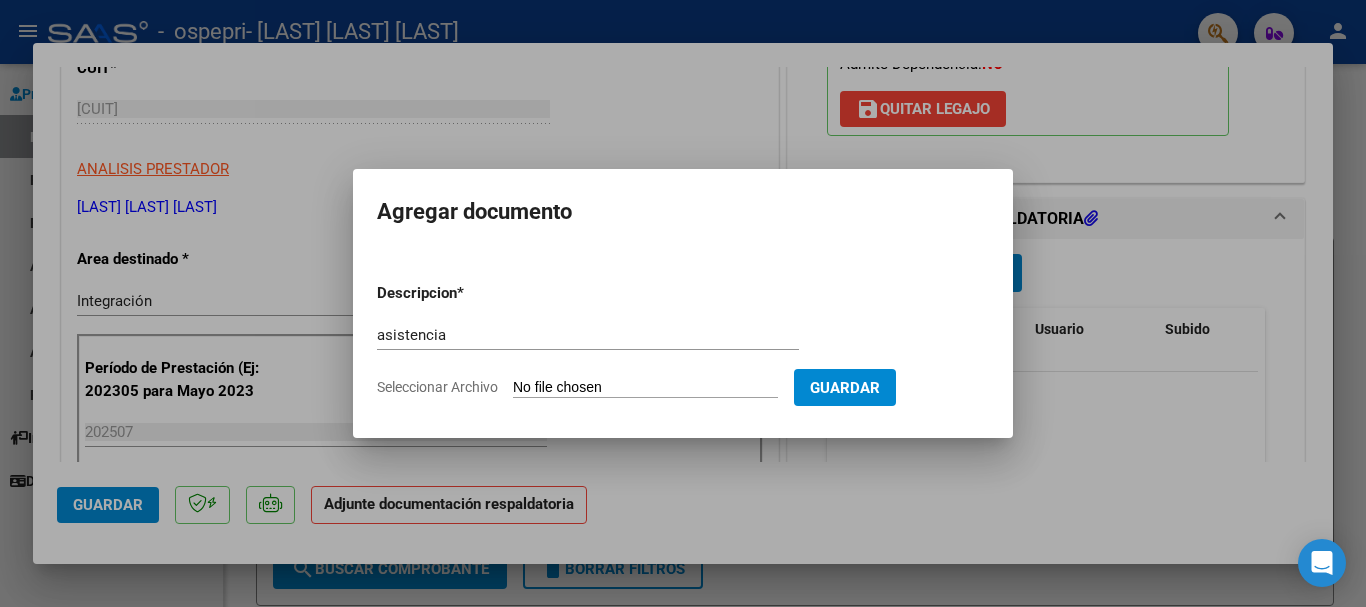type on "C:\fakepath\[FILENAME].pdf" 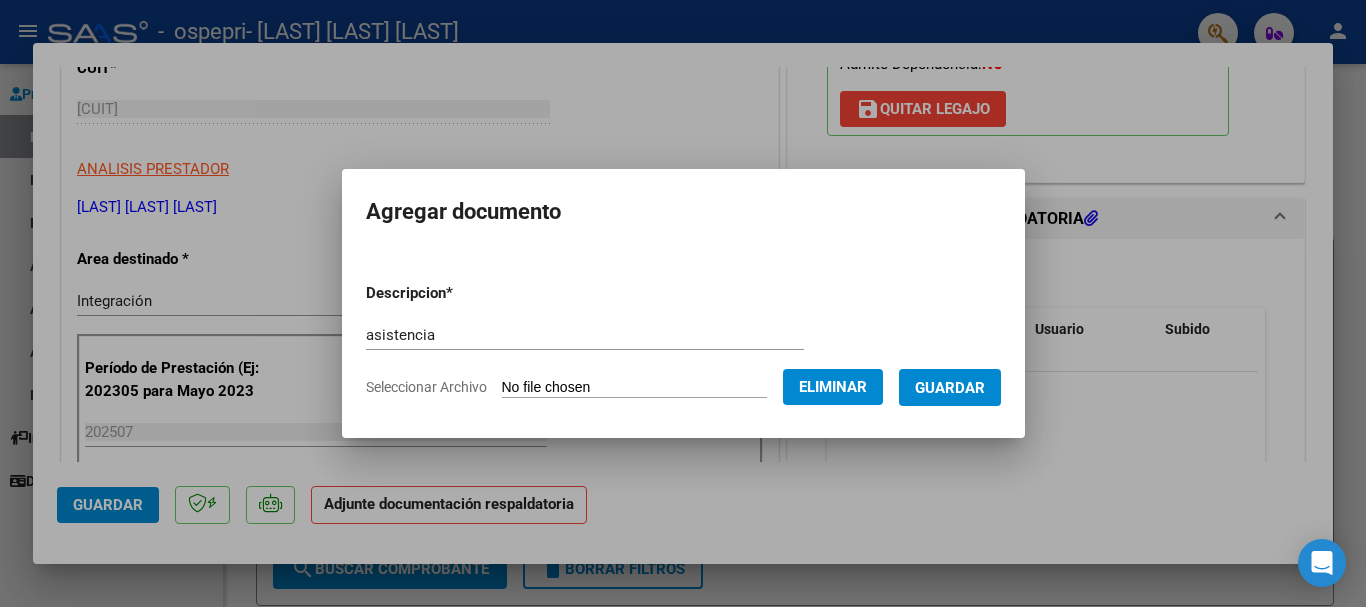 click on "Guardar" at bounding box center (950, 388) 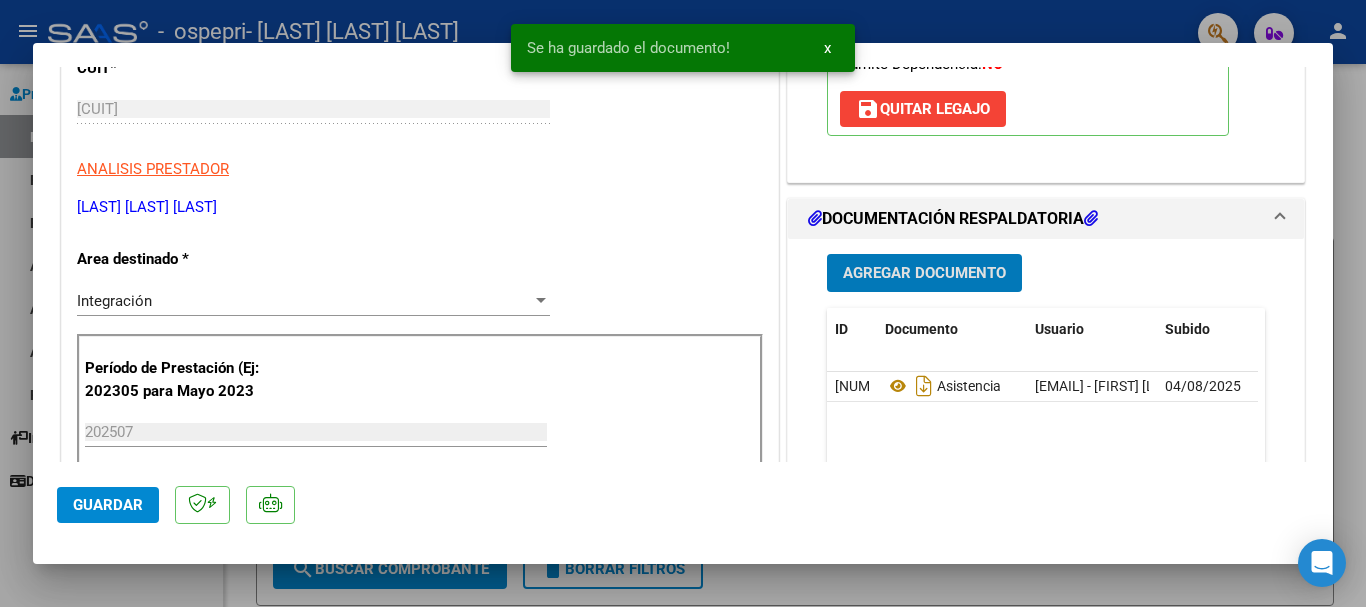 click on "Guardar" 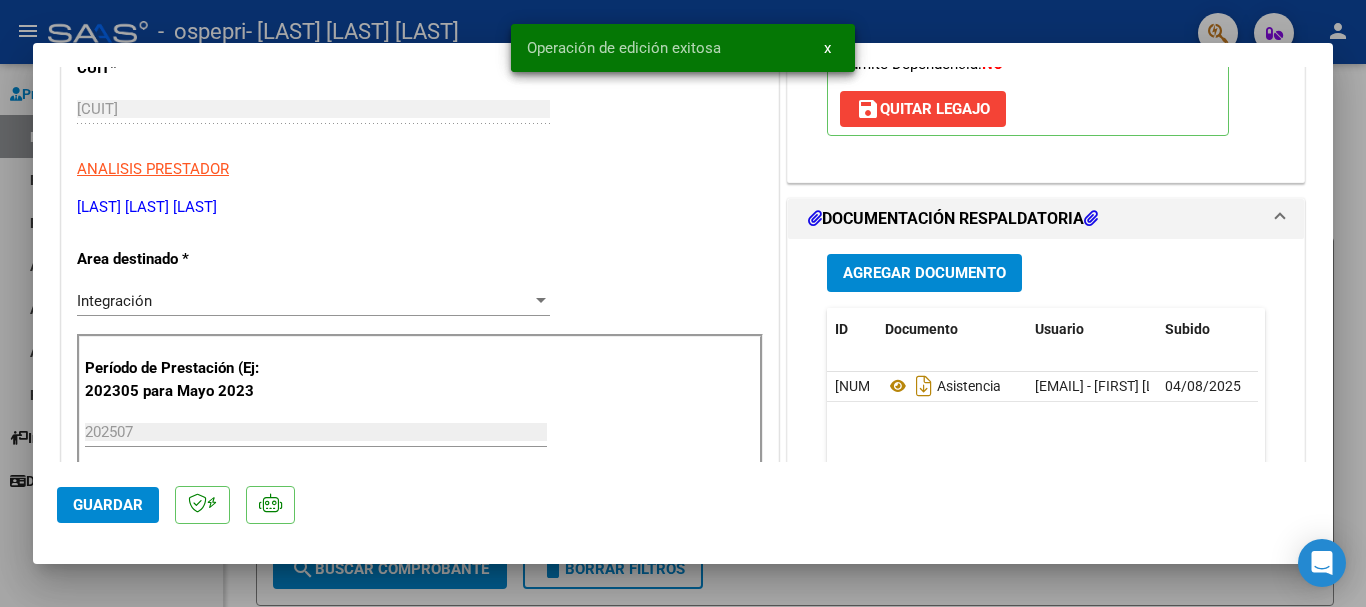 click at bounding box center [683, 303] 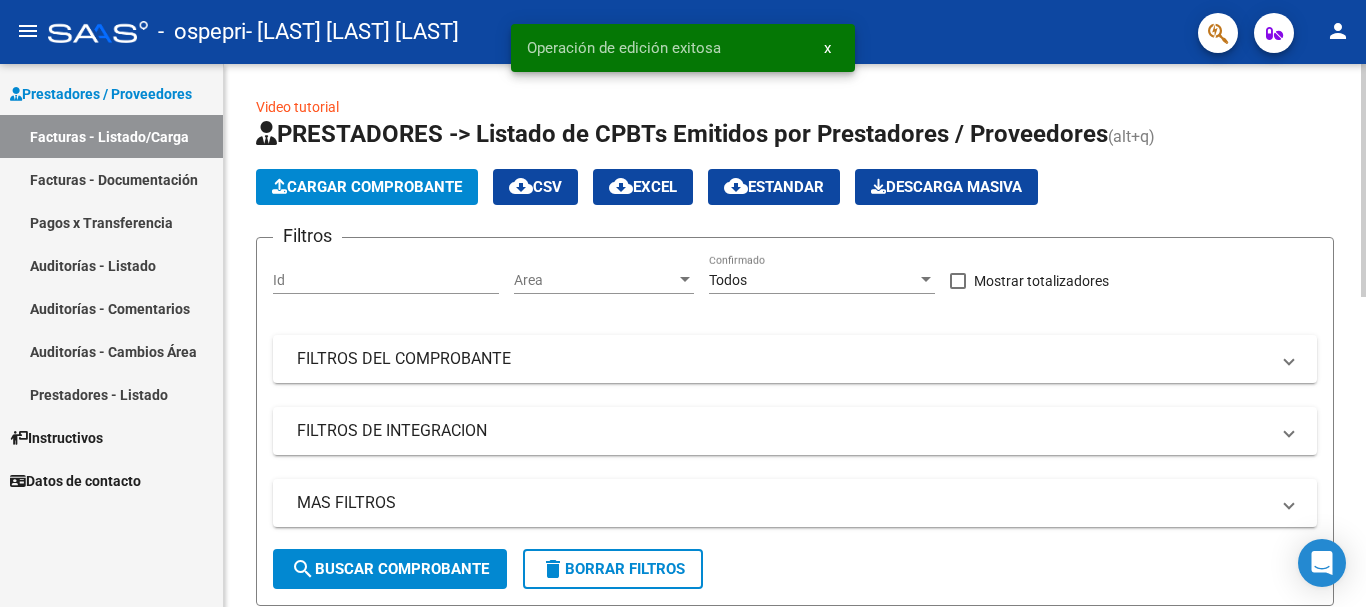 click on "Cargar Comprobante" 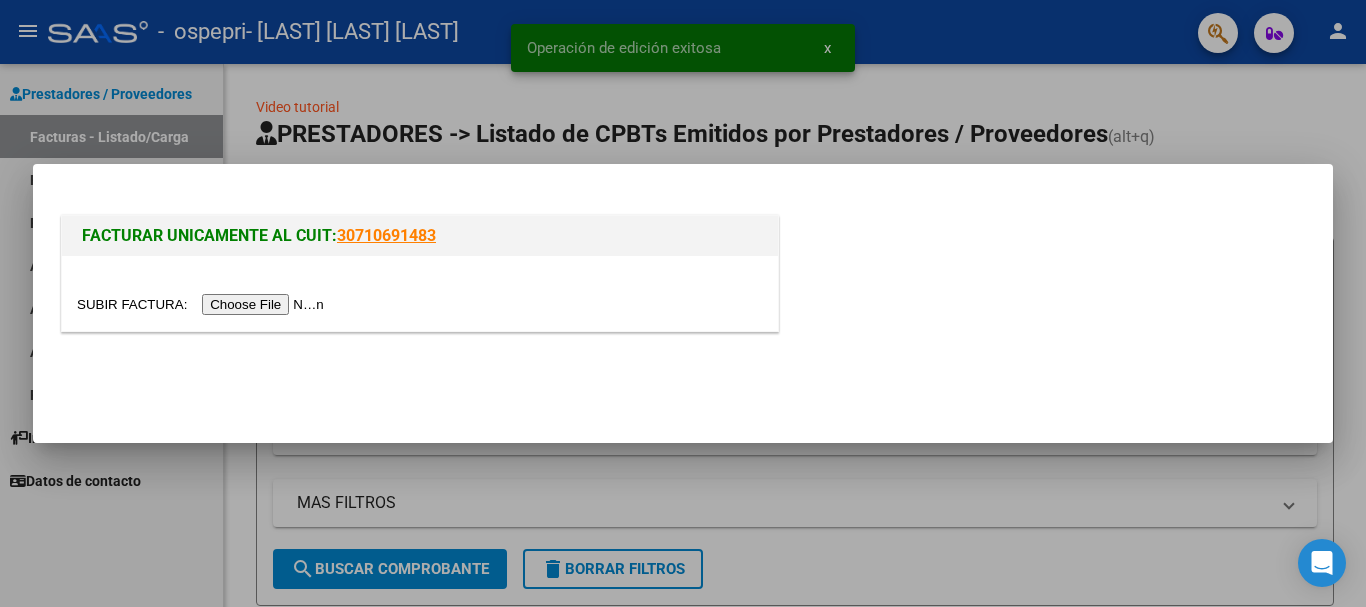click at bounding box center [203, 304] 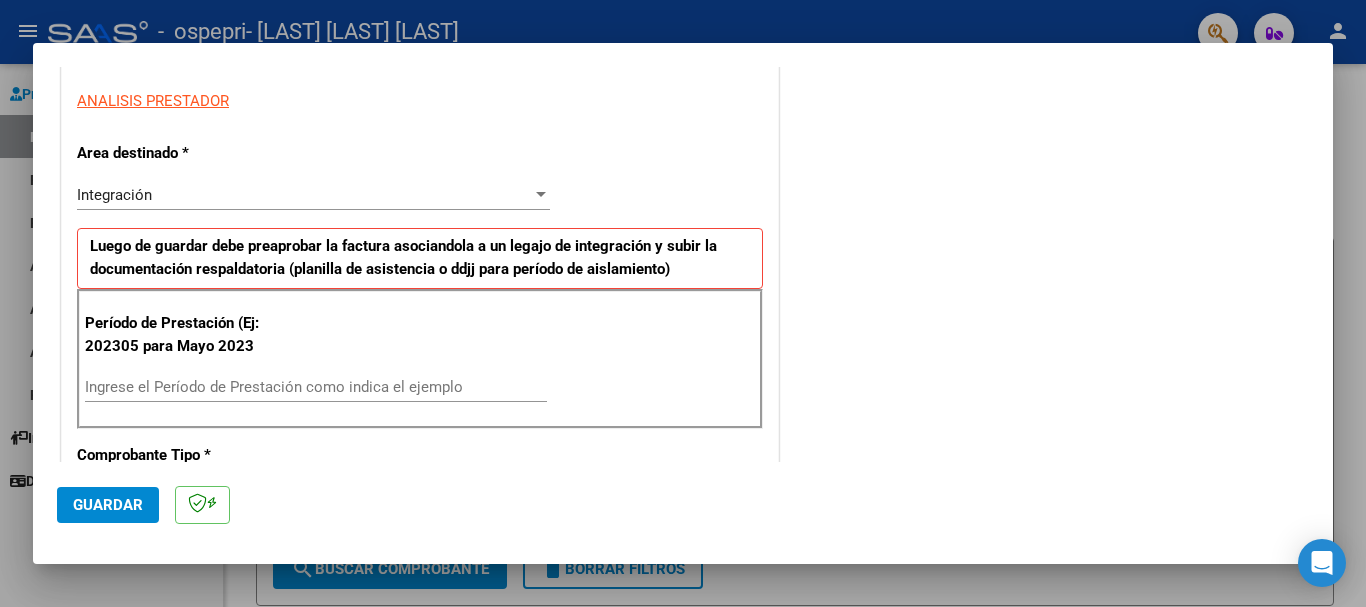 scroll, scrollTop: 398, scrollLeft: 0, axis: vertical 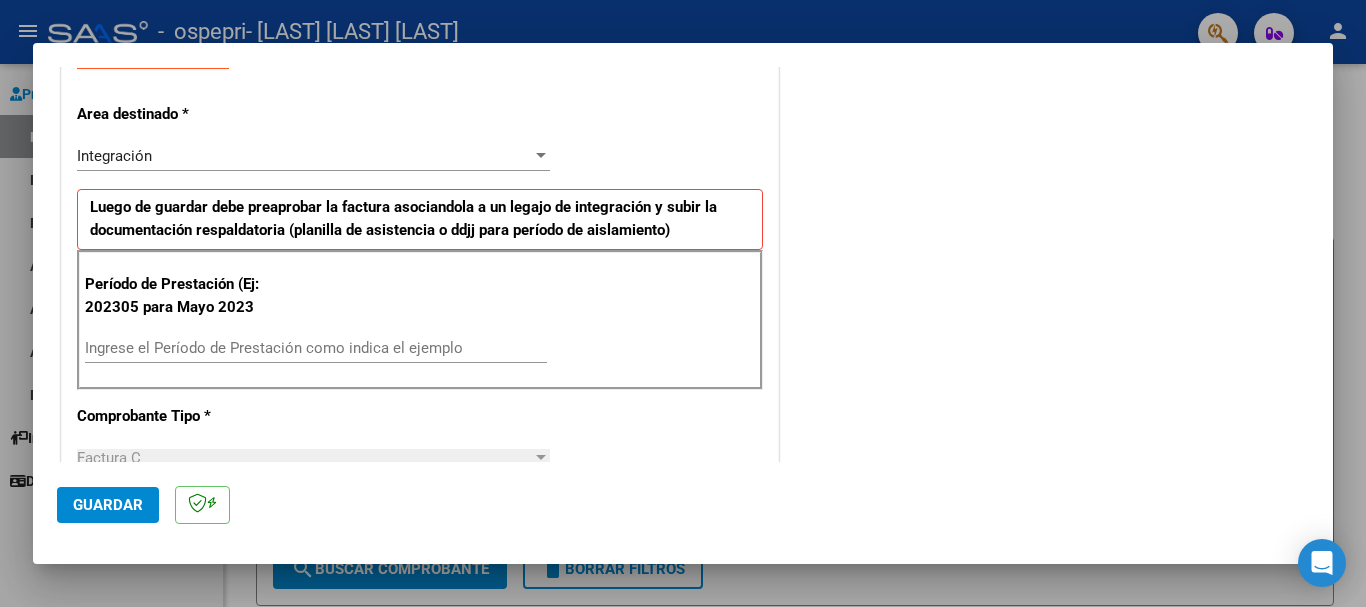 click on "Ingrese el Período de Prestación como indica el ejemplo" at bounding box center (316, 348) 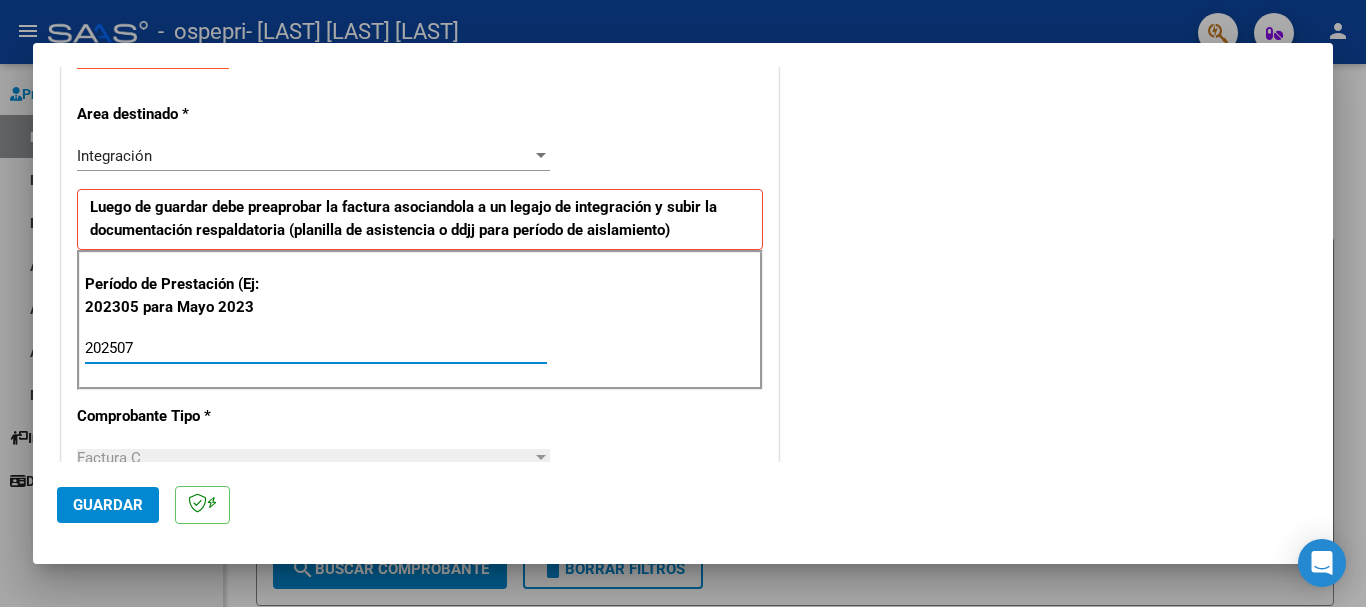 type on "202507" 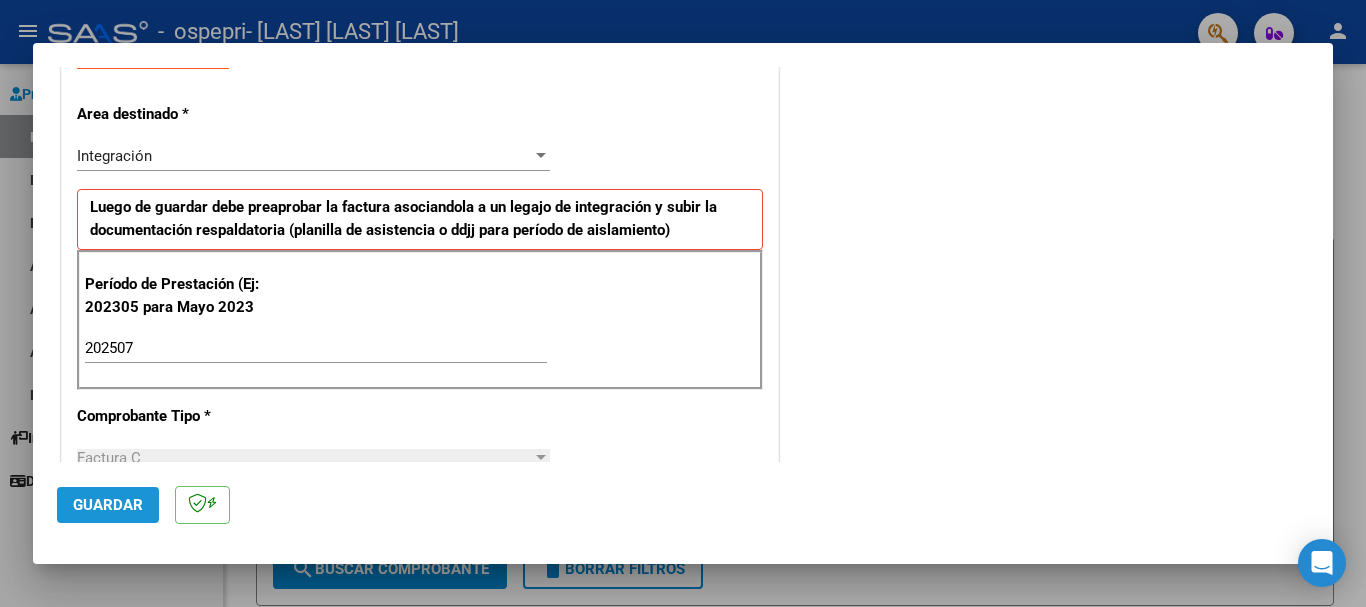 click on "Guardar" 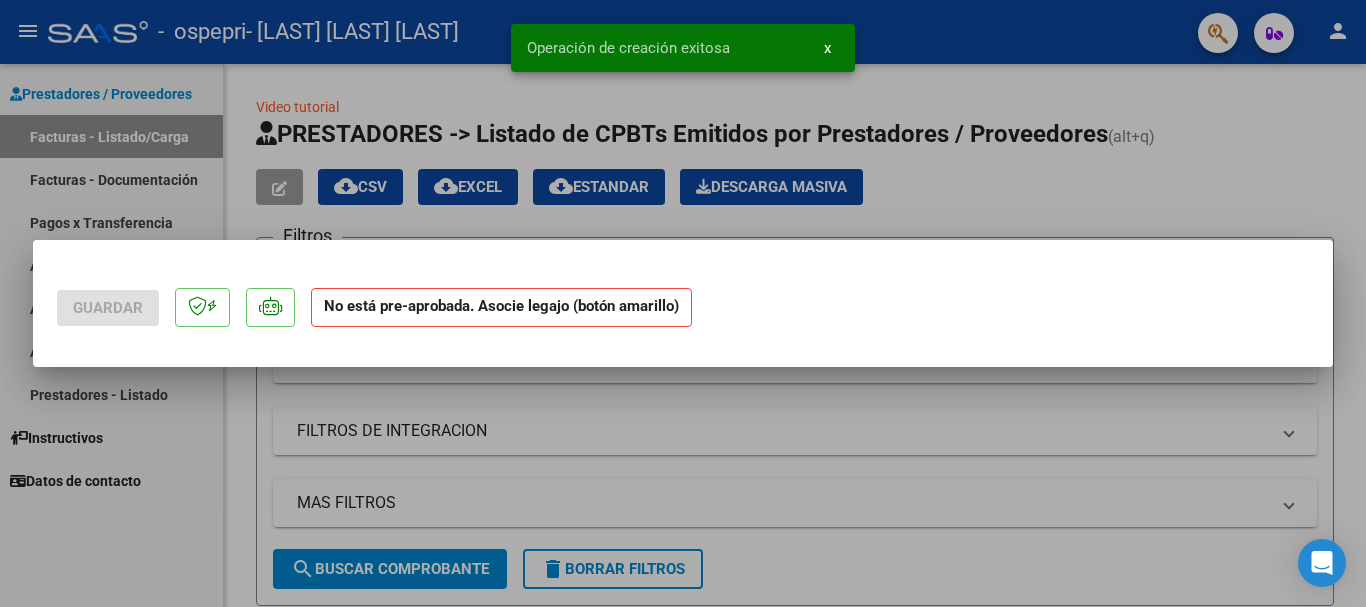 scroll, scrollTop: 0, scrollLeft: 0, axis: both 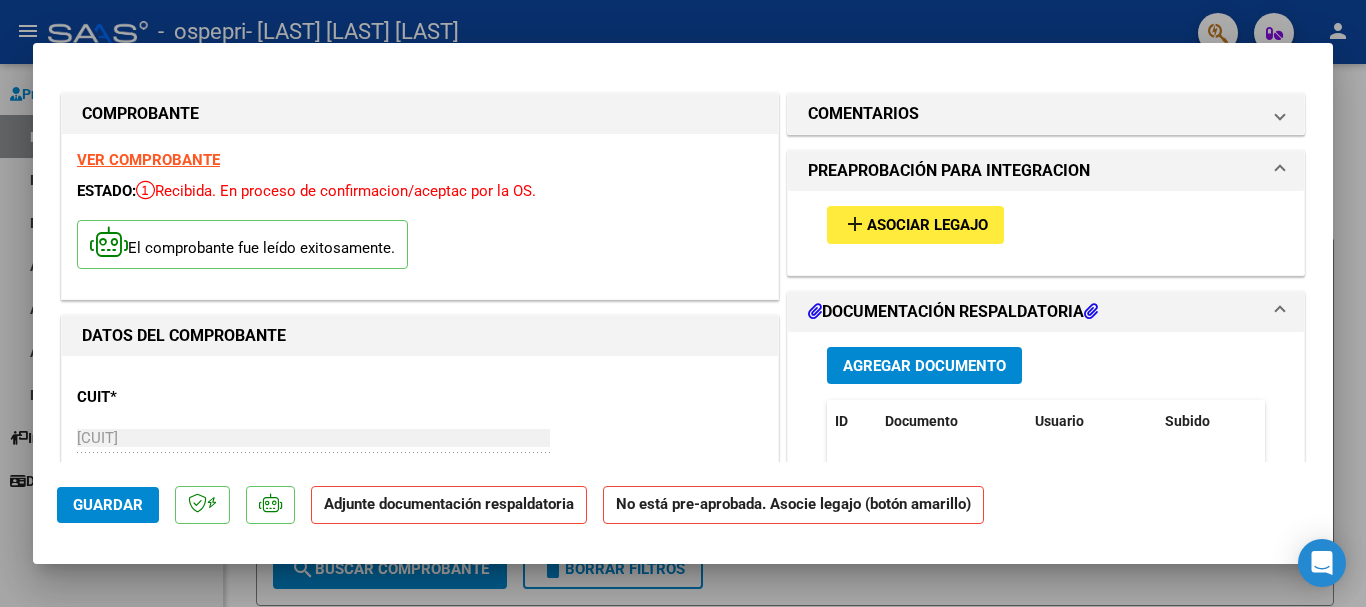 click on "Asociar Legajo" at bounding box center [927, 226] 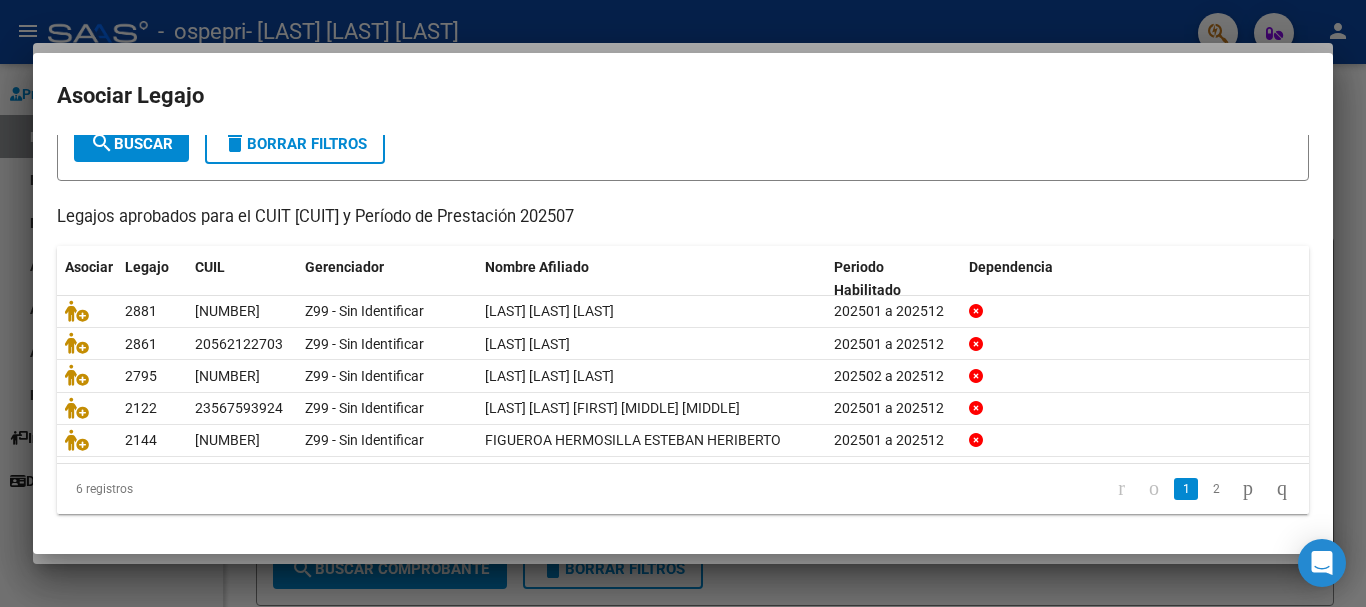 scroll, scrollTop: 131, scrollLeft: 0, axis: vertical 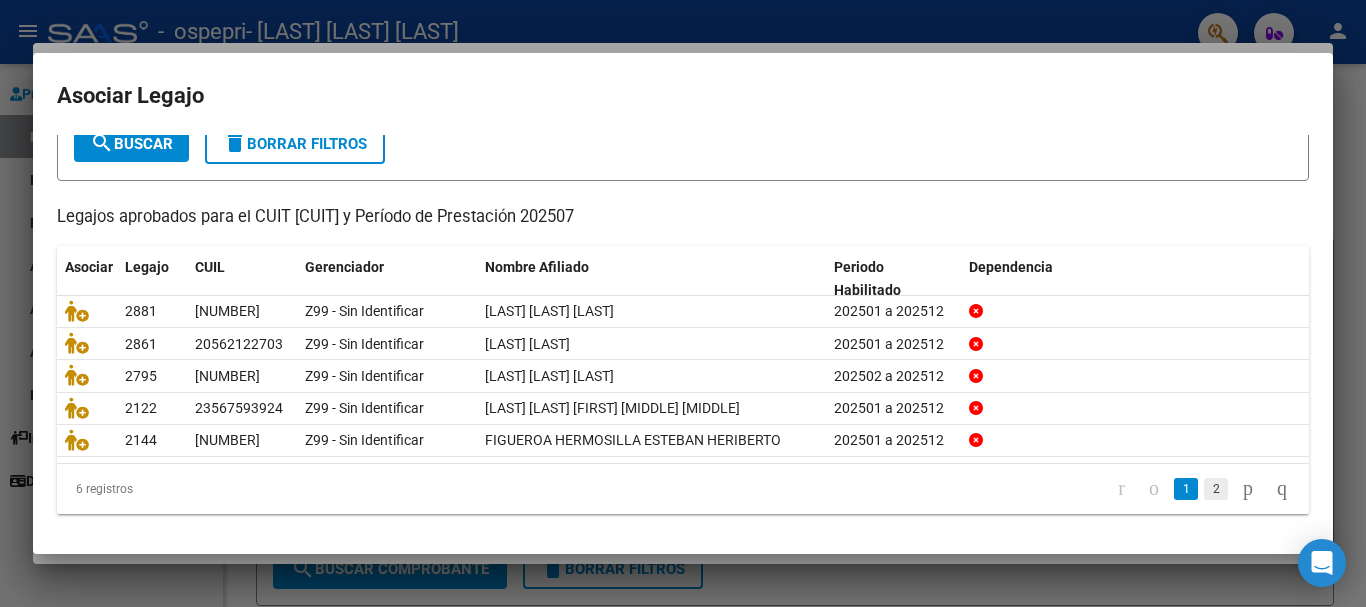click on "2" 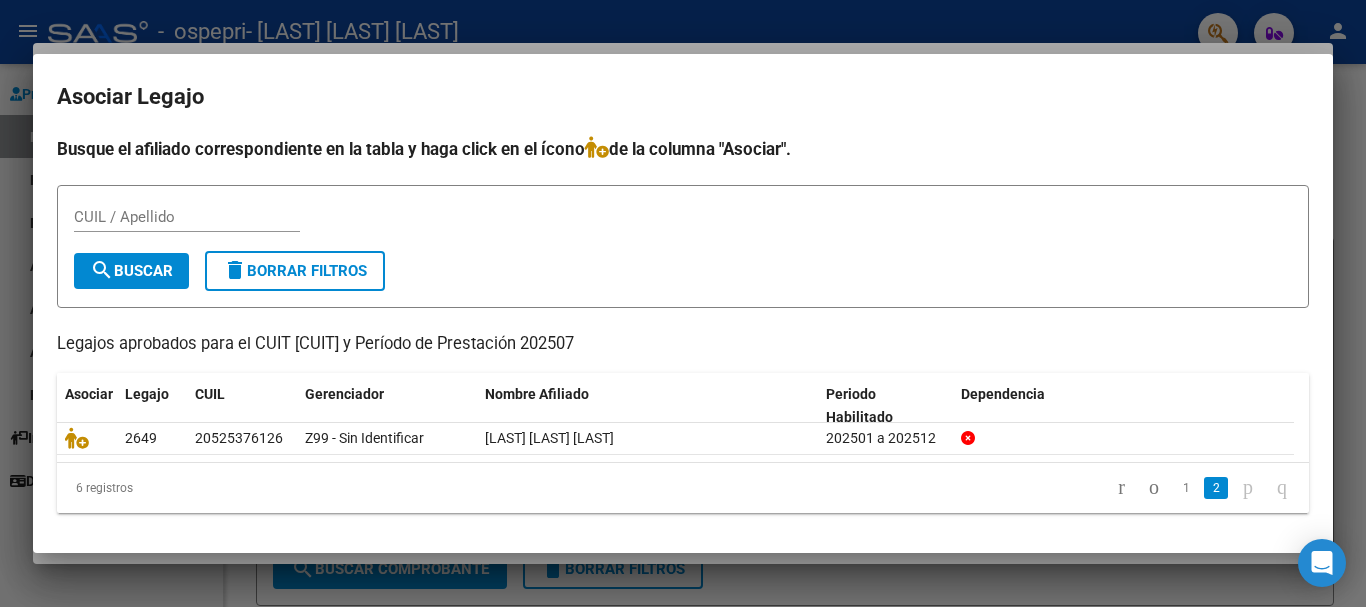 scroll, scrollTop: 0, scrollLeft: 0, axis: both 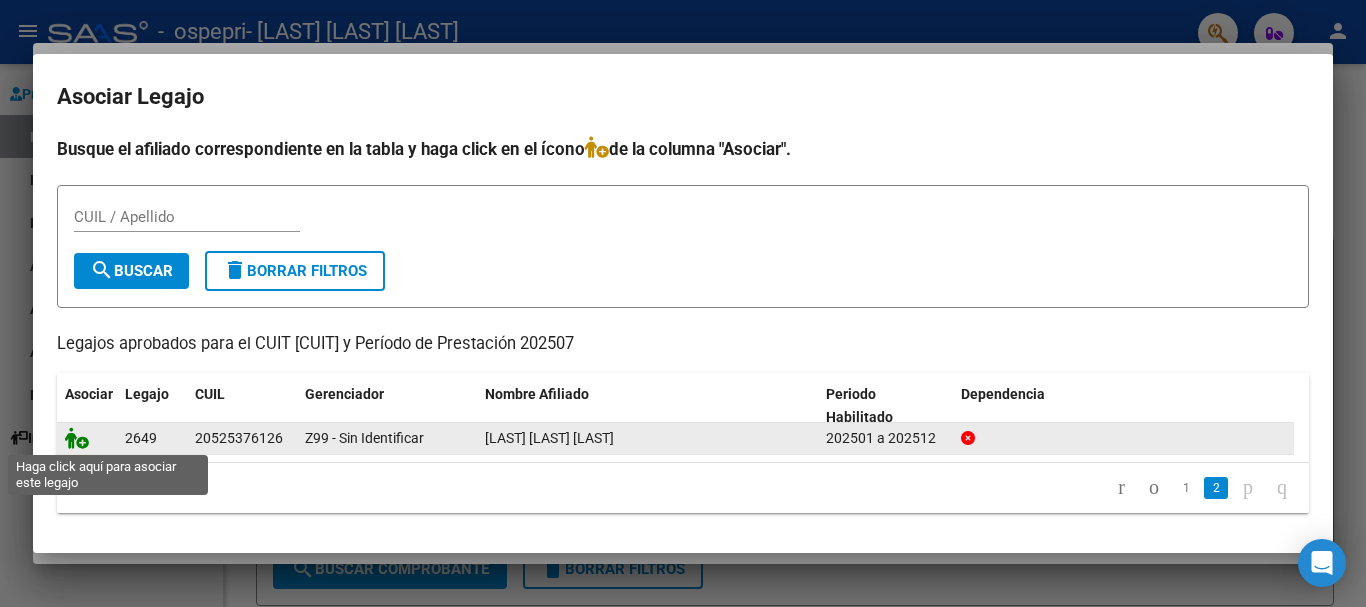 click 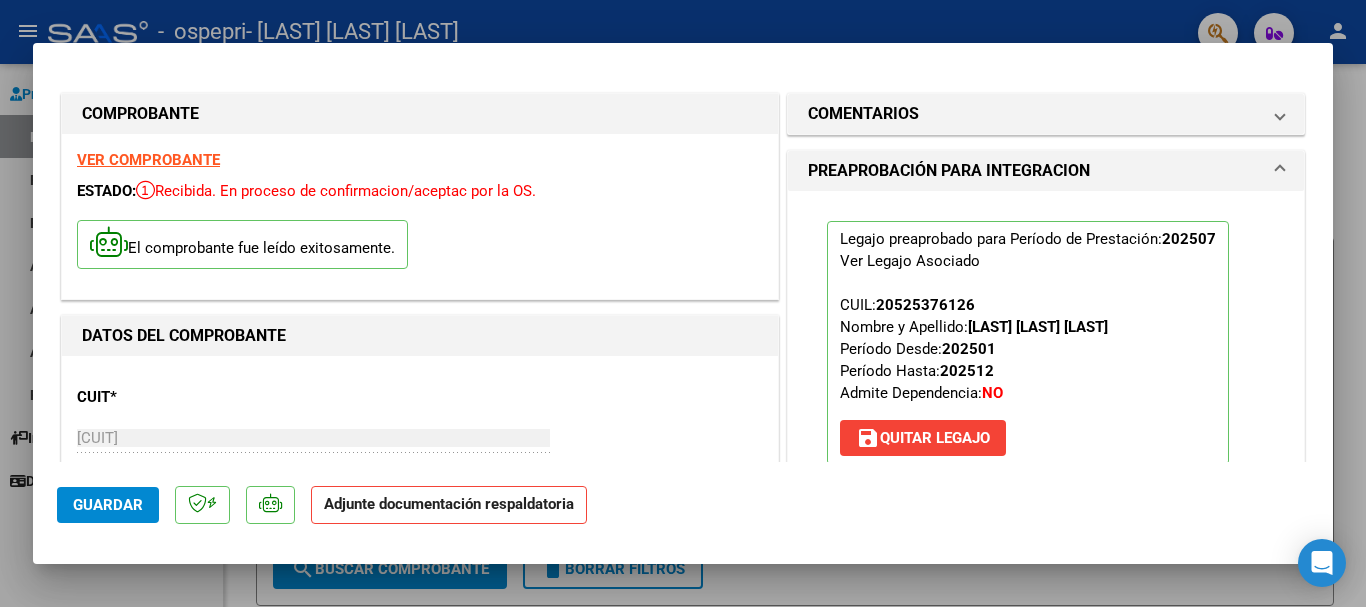 click on "CUIT * [CUIT] Ingresar CUIT ANALISIS PRESTADOR GUILIBRAN AYELEN EVANGELINA ARCA Padrón Area destinado * Integración Seleccionar Area Período de Prestación (Ej: 202305 para Mayo 2023 202507 Ingrese el Período de Prestación como indica el ejemplo Una vez que se asoció a un legajo aprobado no se puede cambiar el período de prestación. Comprobante Tipo * Factura C Seleccionar Tipo Punto de Venta * 1 Ingresar el Nro. Número * 398 Ingresar el Nro. Monto * $ 118.757,84 Ingresar el monto Fecha del Cpbt. * 2025-08-03 Ingresar la fecha CAE / CAEA (no ingrese CAI) 75314874405102 Ingresar el CAE o CAEA (no ingrese CAI) Fecha de Vencimiento Ingresar la fecha Ref. Externa Ingresar la ref. N° Liquidación Ingresar el N° Liquidación" at bounding box center [420, 1104] 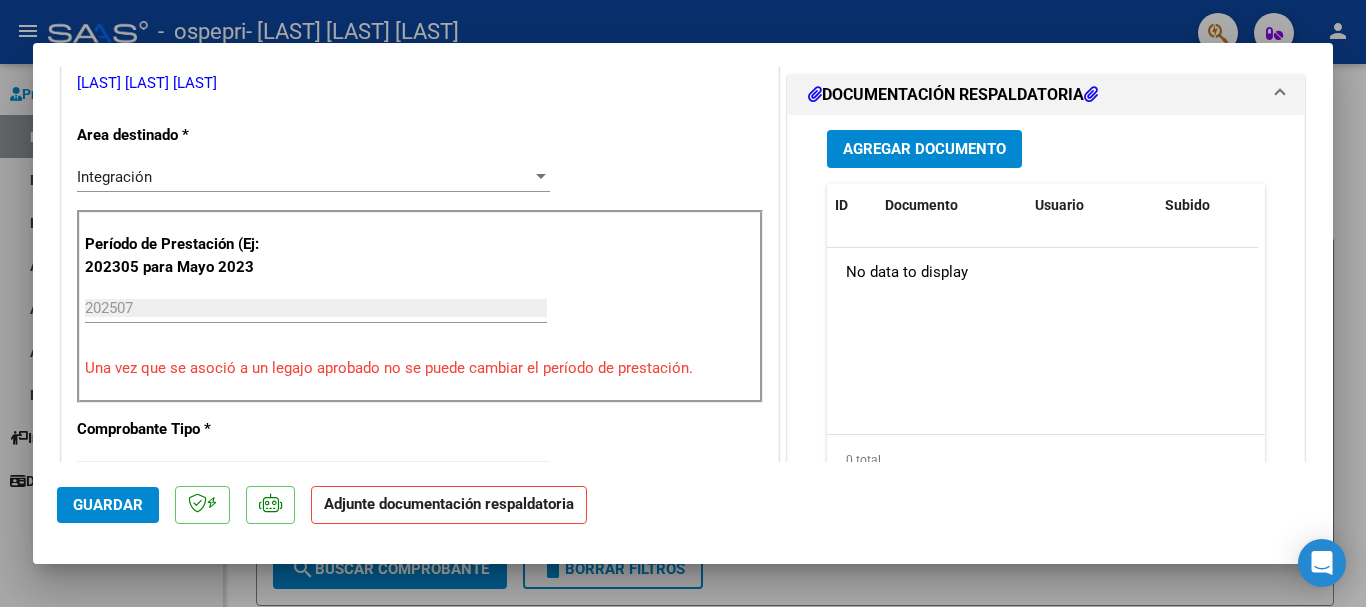 scroll, scrollTop: 339, scrollLeft: 0, axis: vertical 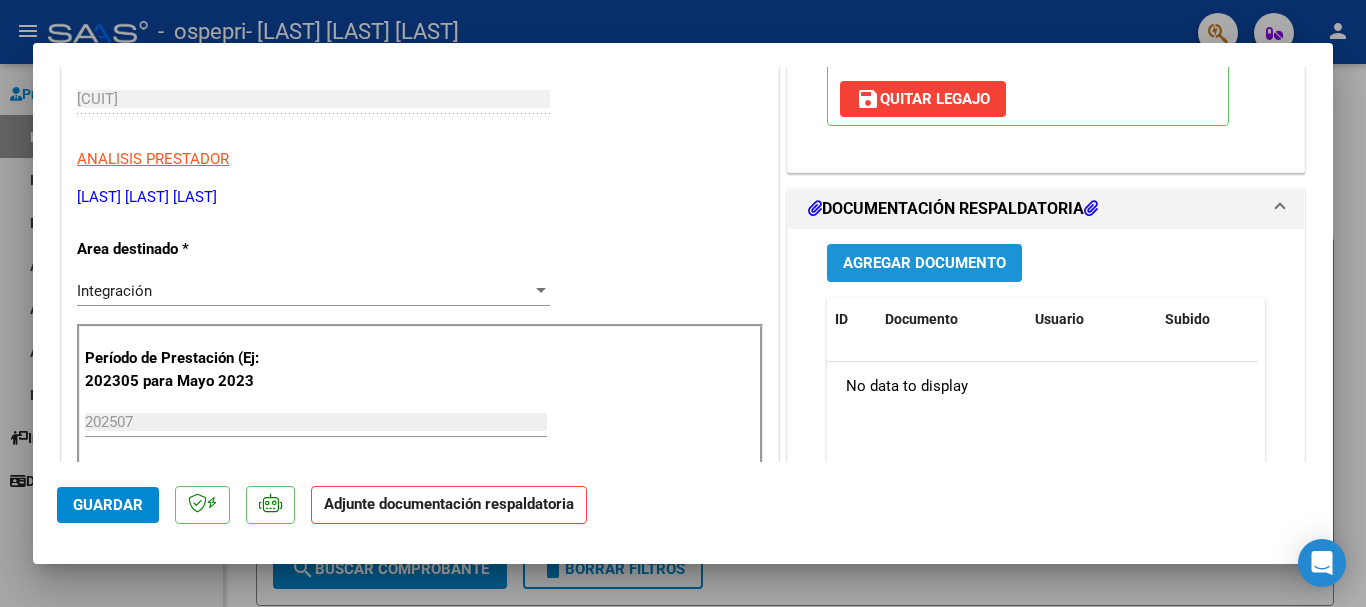click on "Agregar Documento" at bounding box center (924, 264) 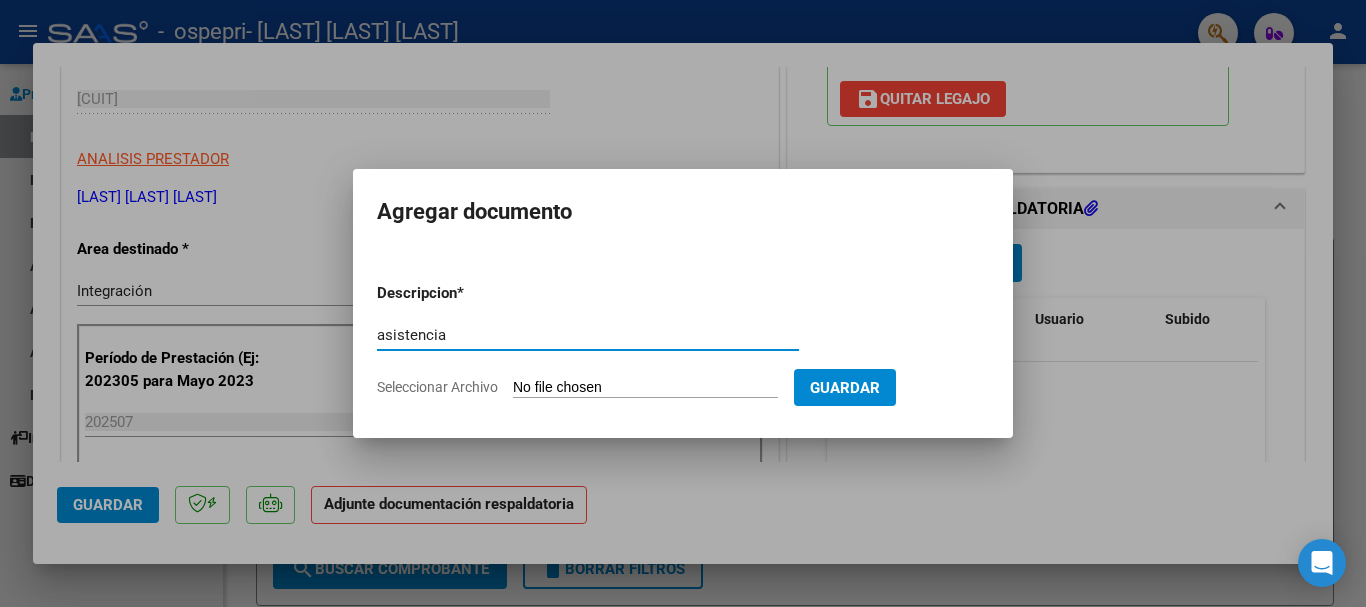 type on "asistencia" 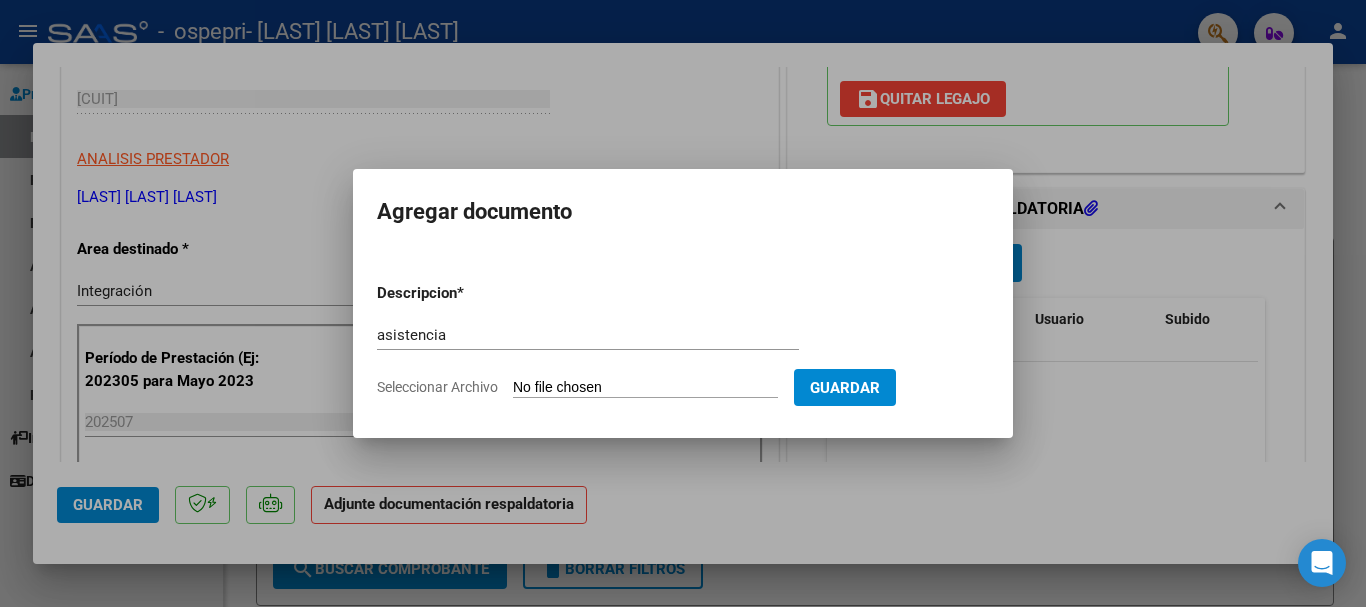 click on "Seleccionar Archivo" at bounding box center (645, 388) 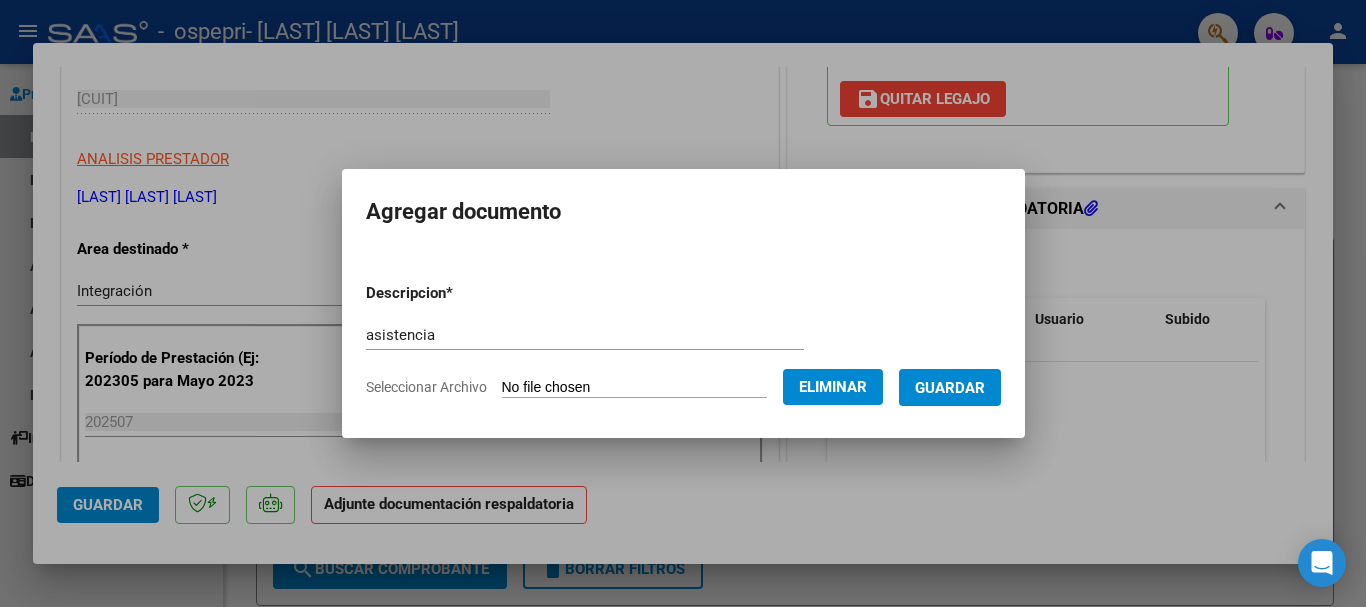 click on "Guardar" at bounding box center (950, 388) 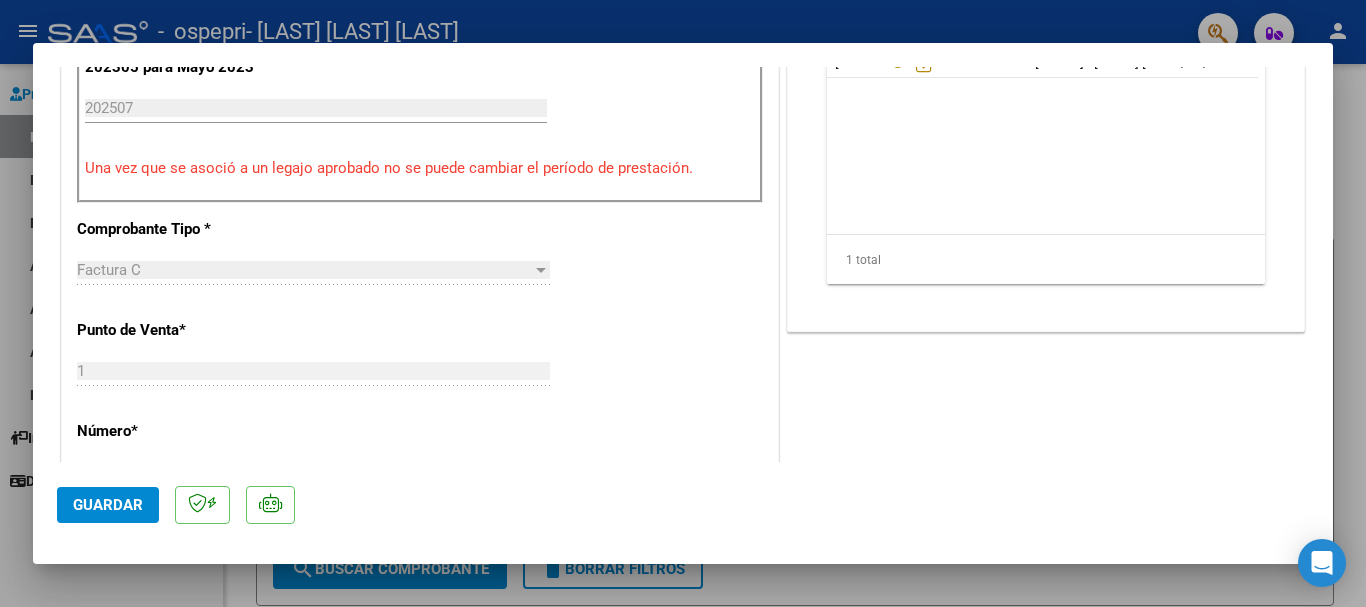 scroll, scrollTop: 75, scrollLeft: 0, axis: vertical 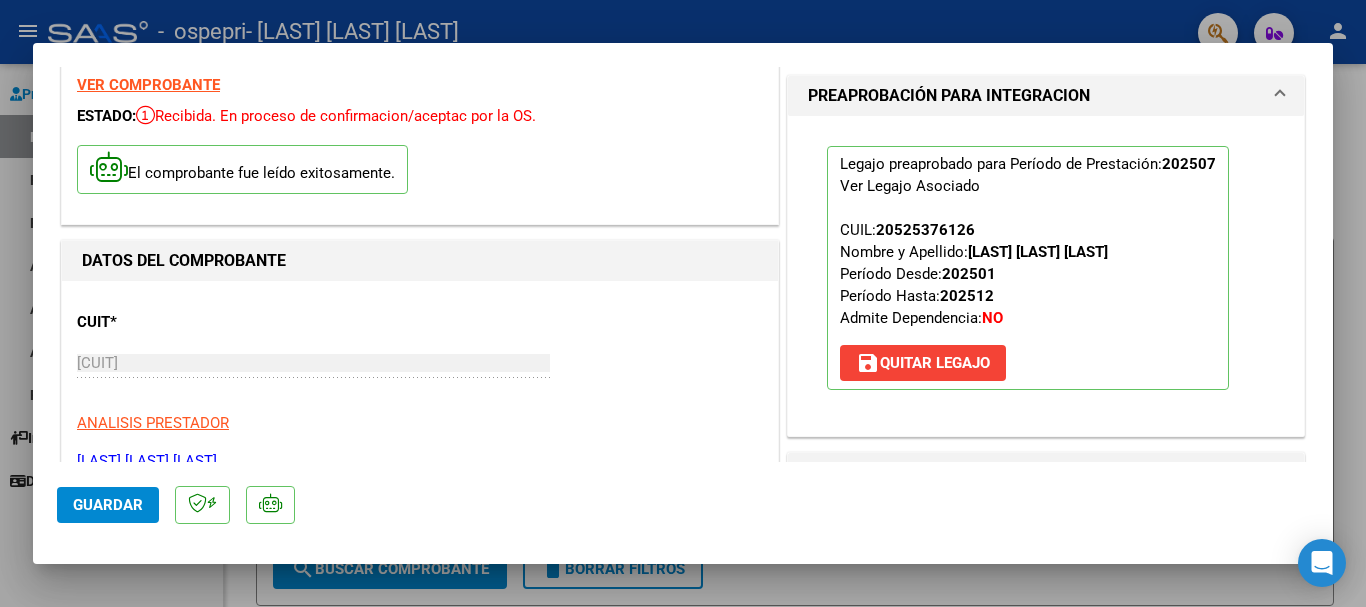 click at bounding box center [683, 303] 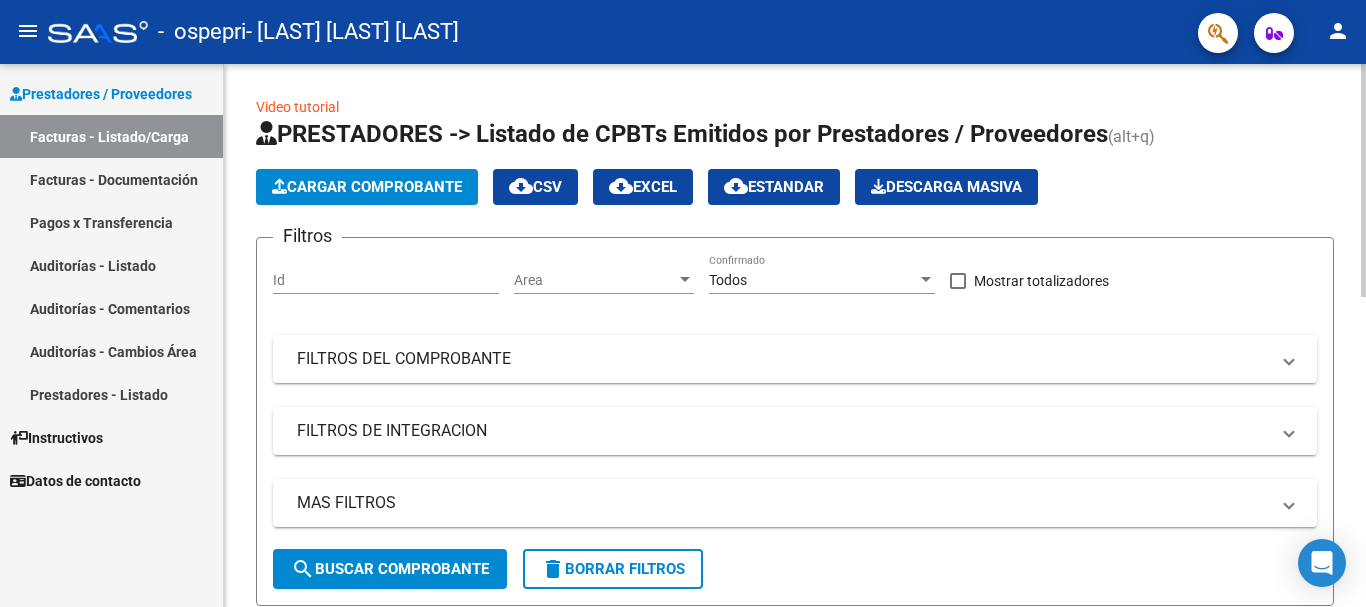 click on "Cargar Comprobante" 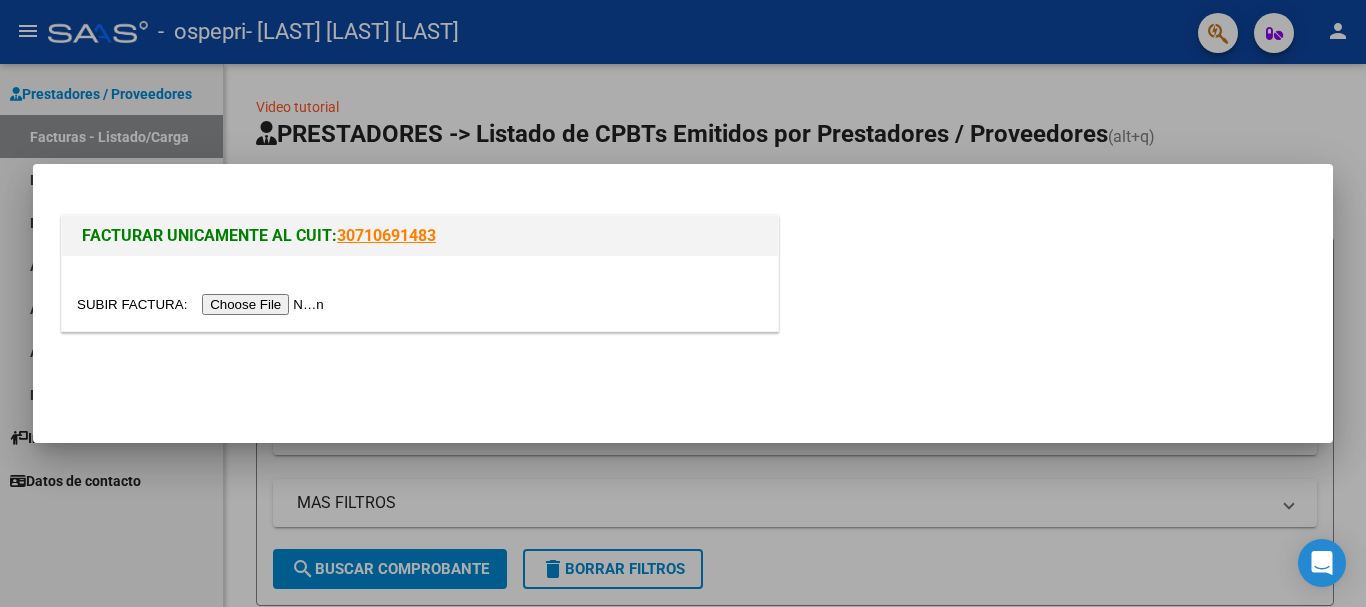 click at bounding box center [203, 304] 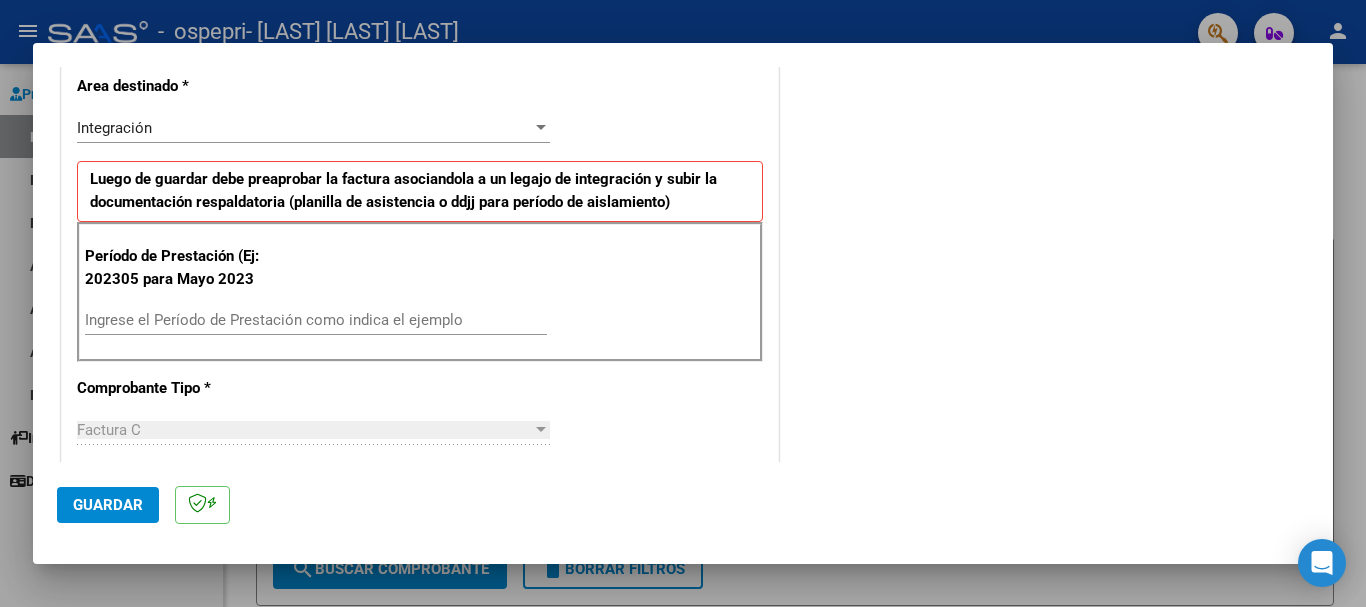 scroll, scrollTop: 532, scrollLeft: 0, axis: vertical 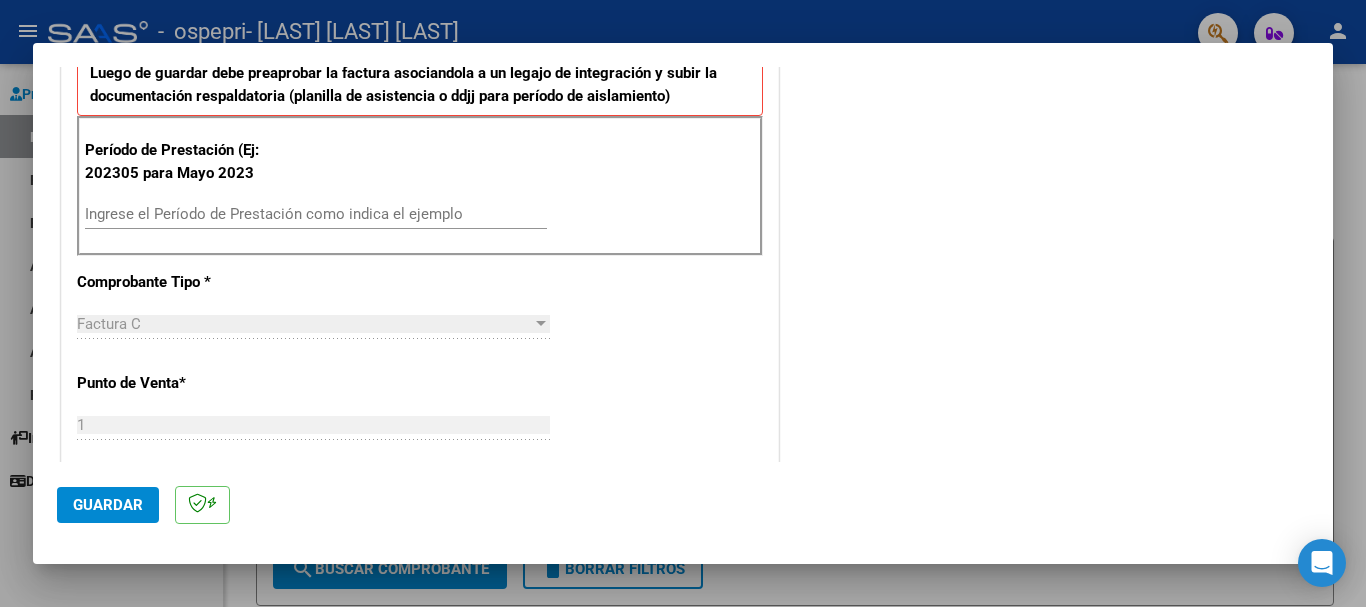 click on "Ingrese el Período de Prestación como indica el ejemplo" at bounding box center (316, 214) 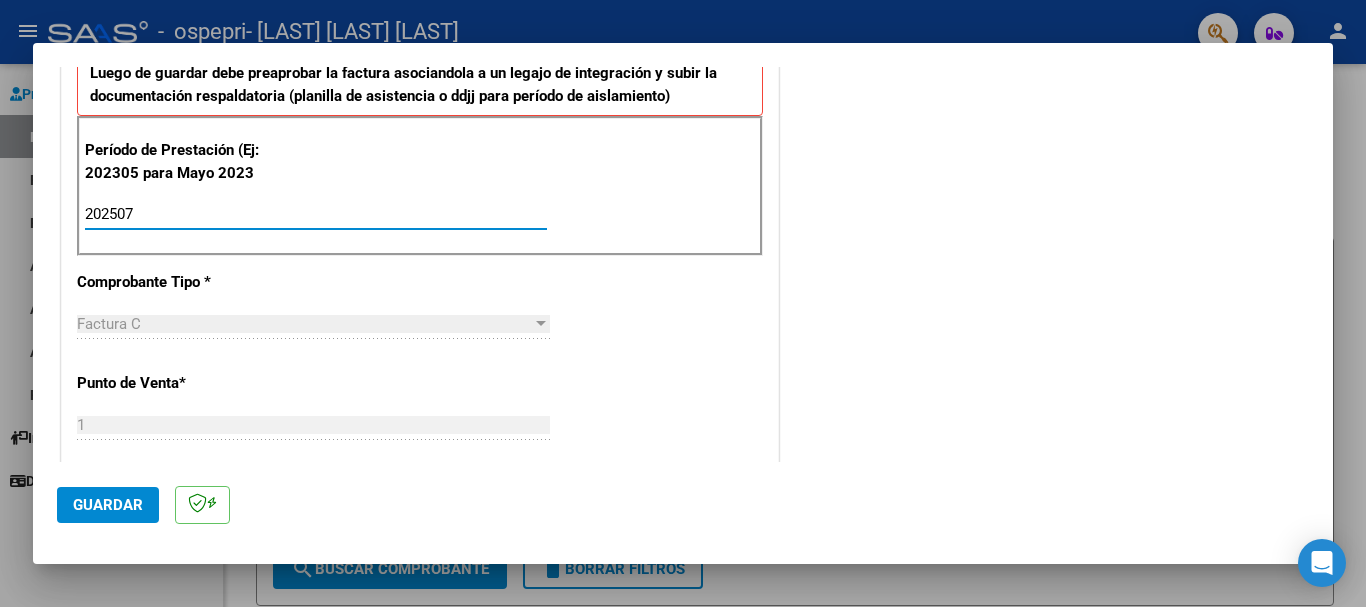 type on "202507" 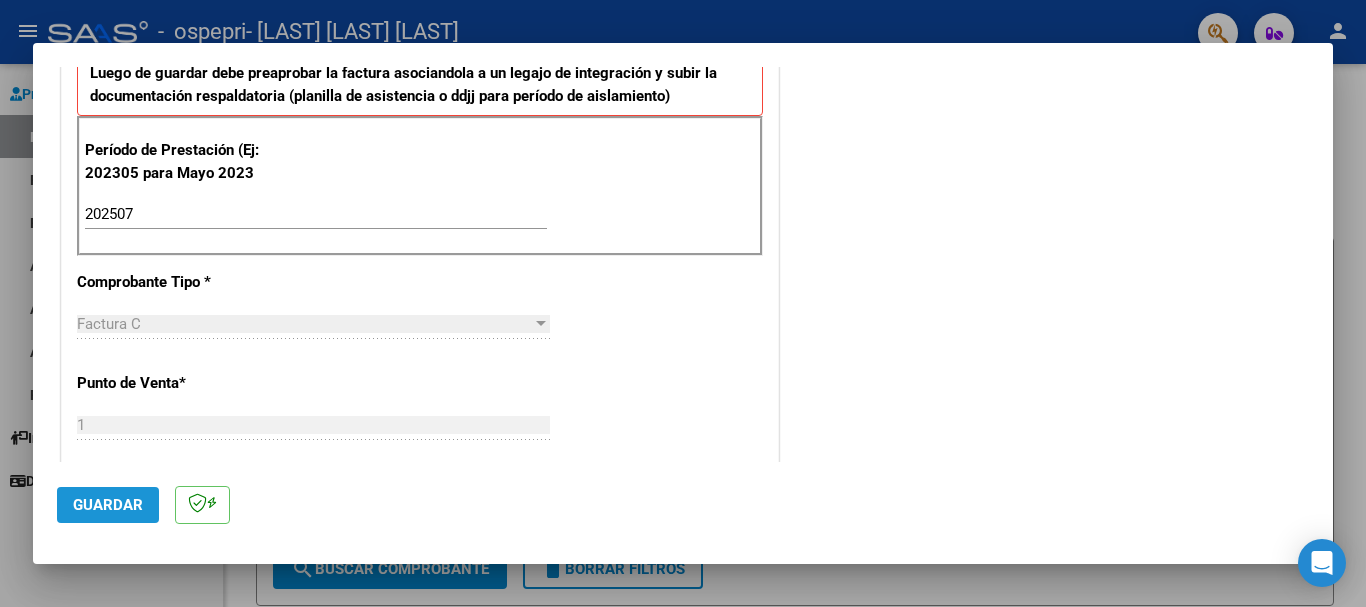 click on "Guardar" 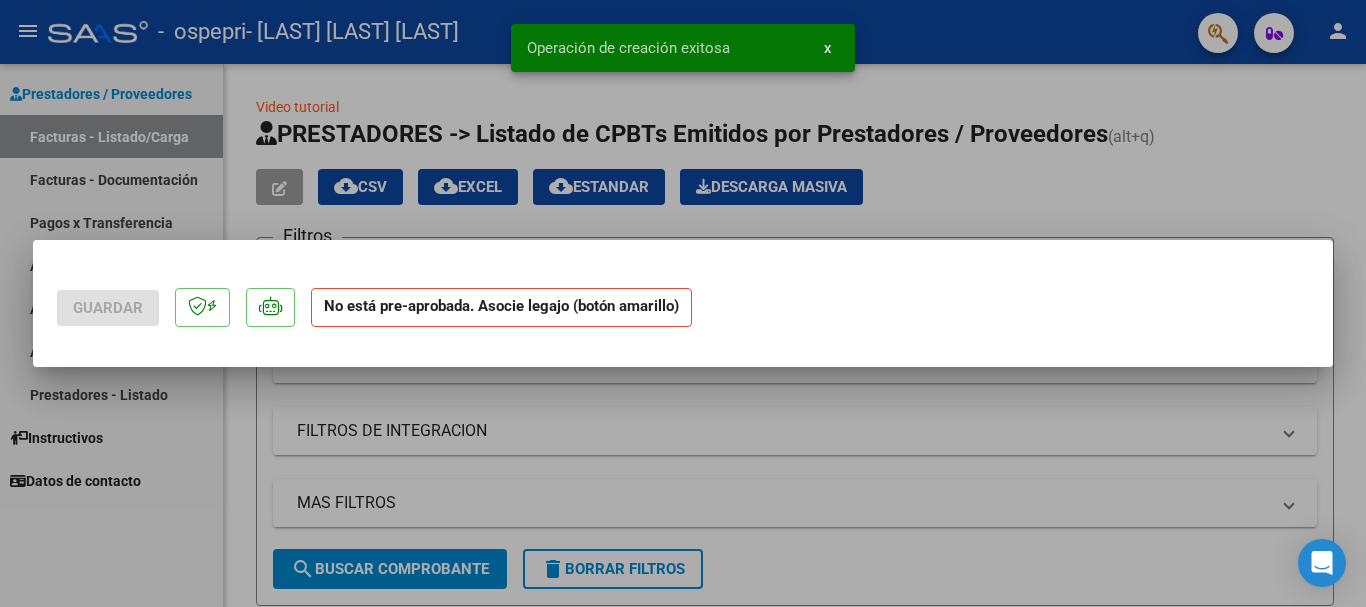 scroll, scrollTop: 0, scrollLeft: 0, axis: both 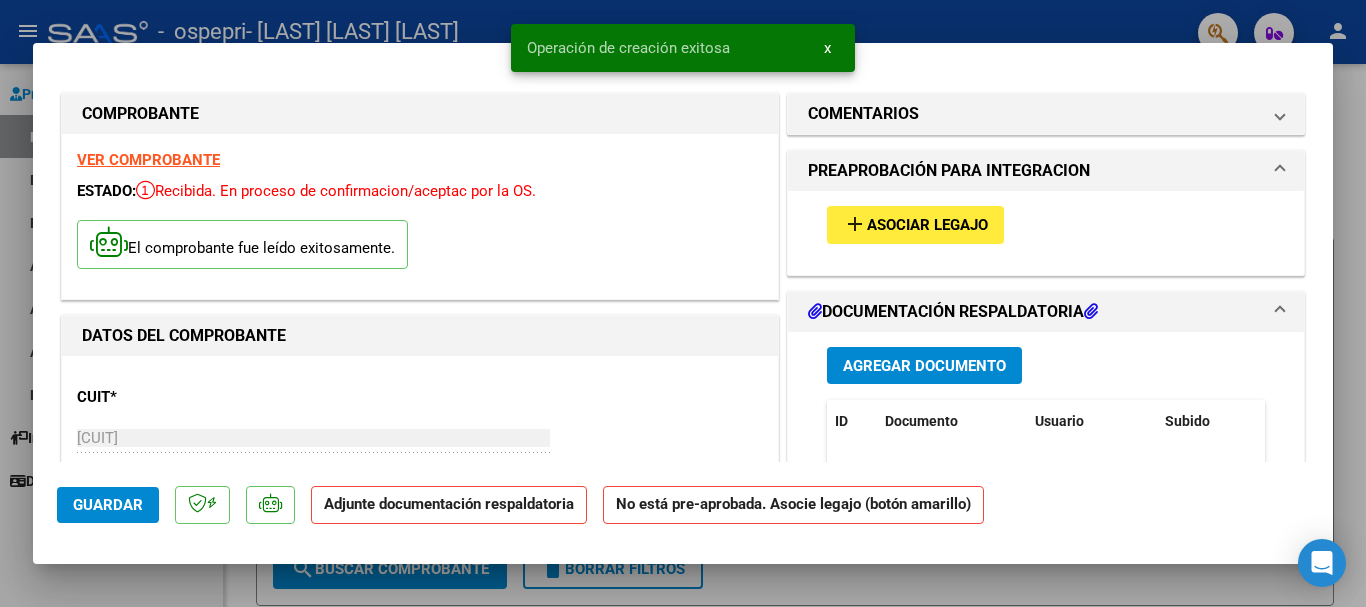click on "Asociar Legajo" at bounding box center [927, 226] 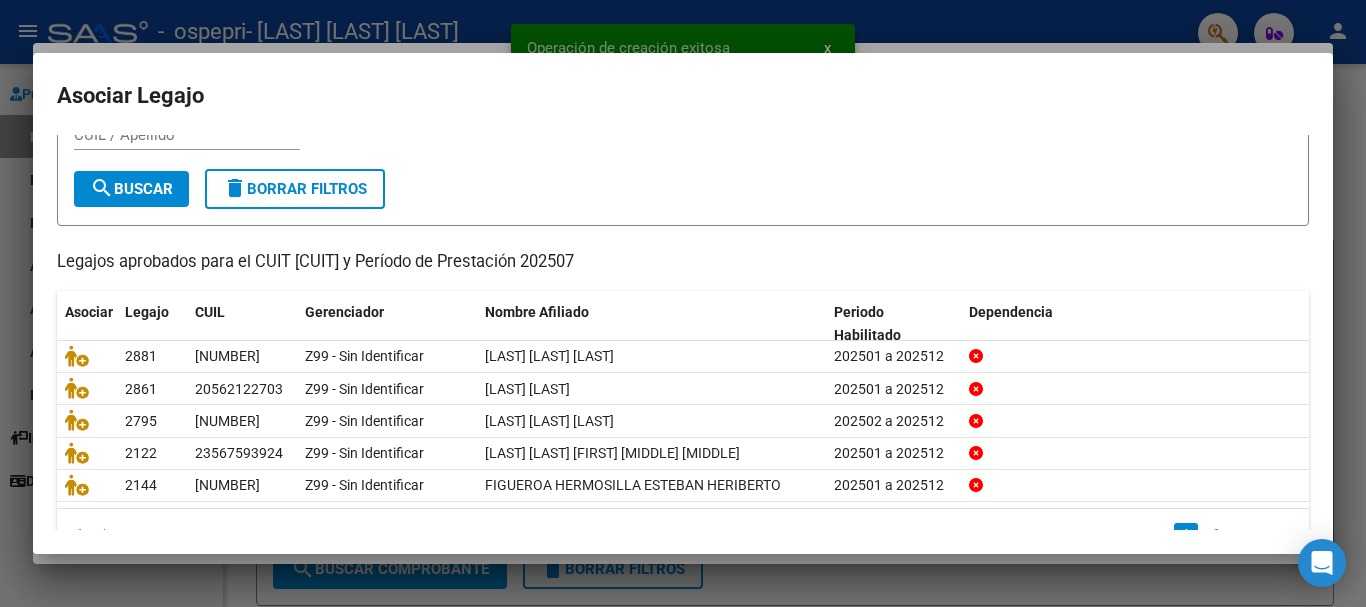 scroll, scrollTop: 112, scrollLeft: 0, axis: vertical 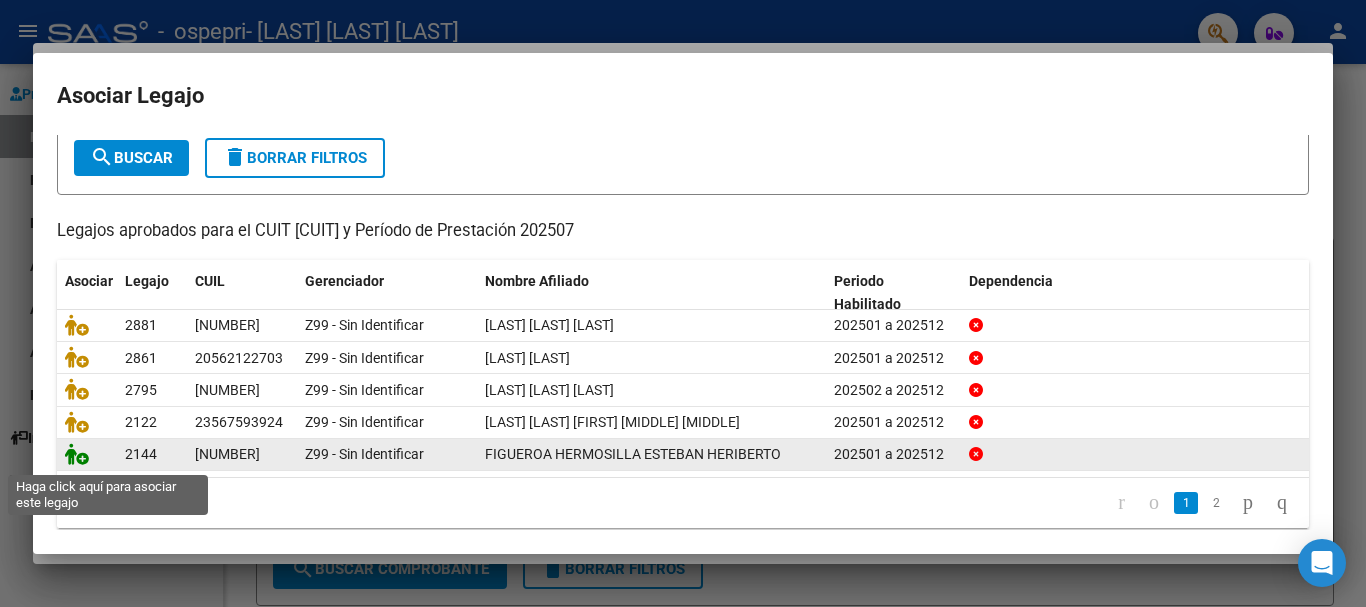 click 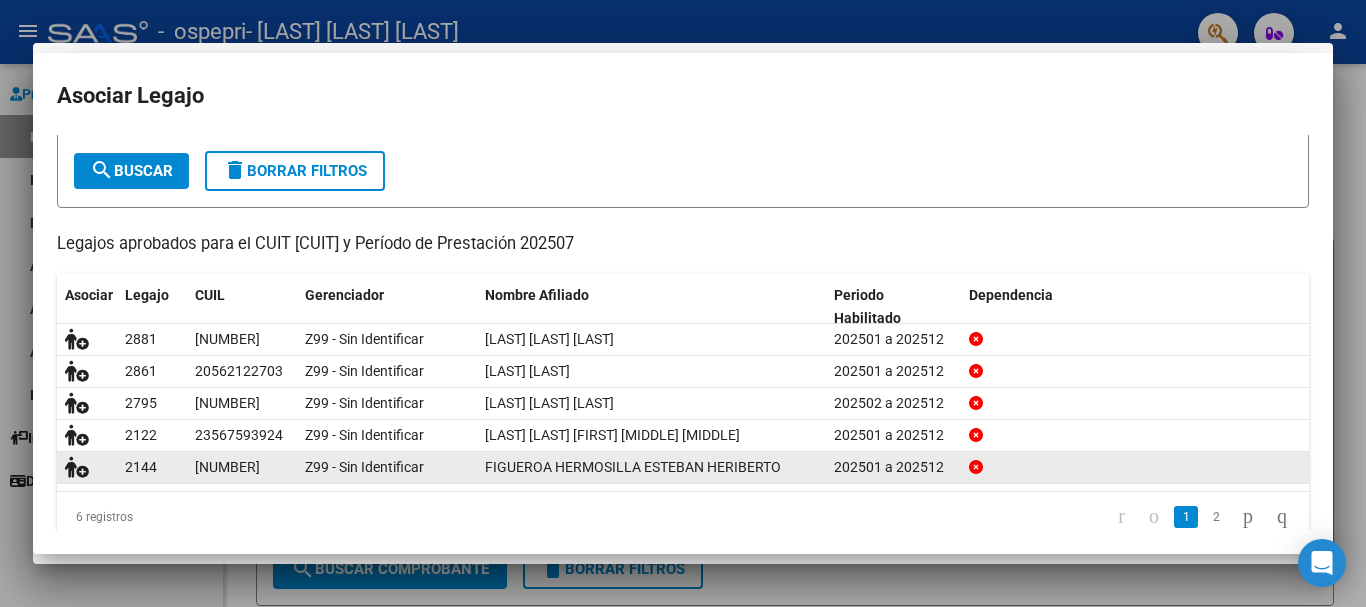 scroll, scrollTop: 0, scrollLeft: 0, axis: both 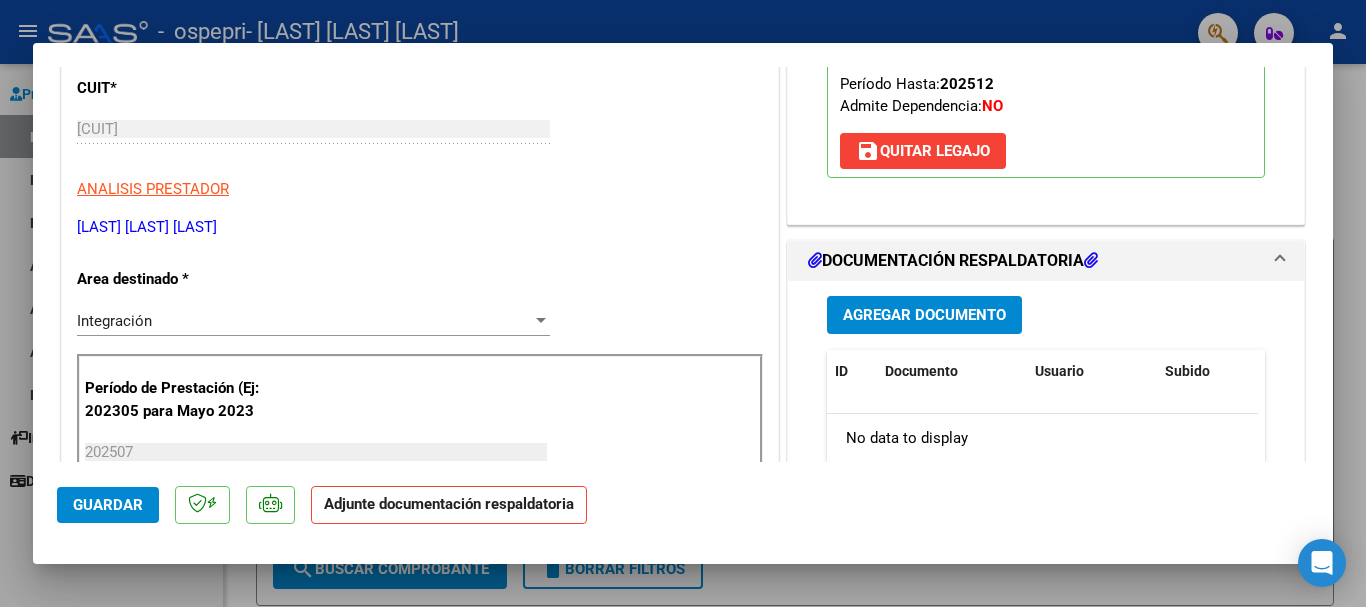 click on "Agregar Documento" at bounding box center (924, 316) 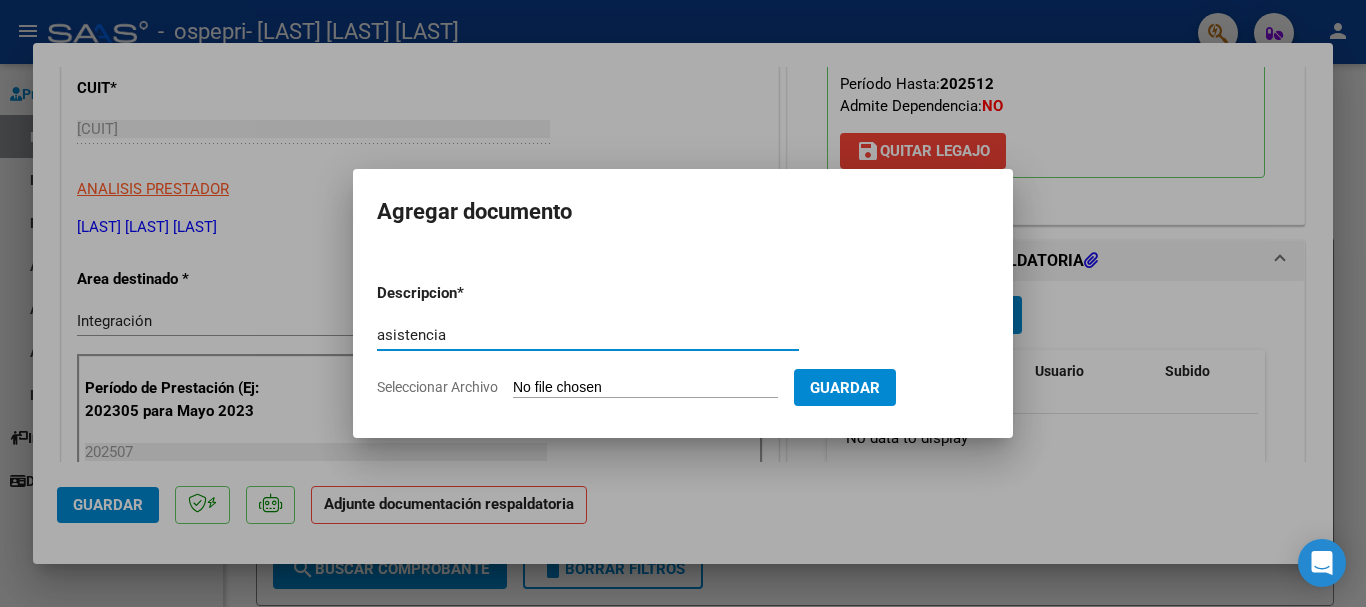 type on "asistencia" 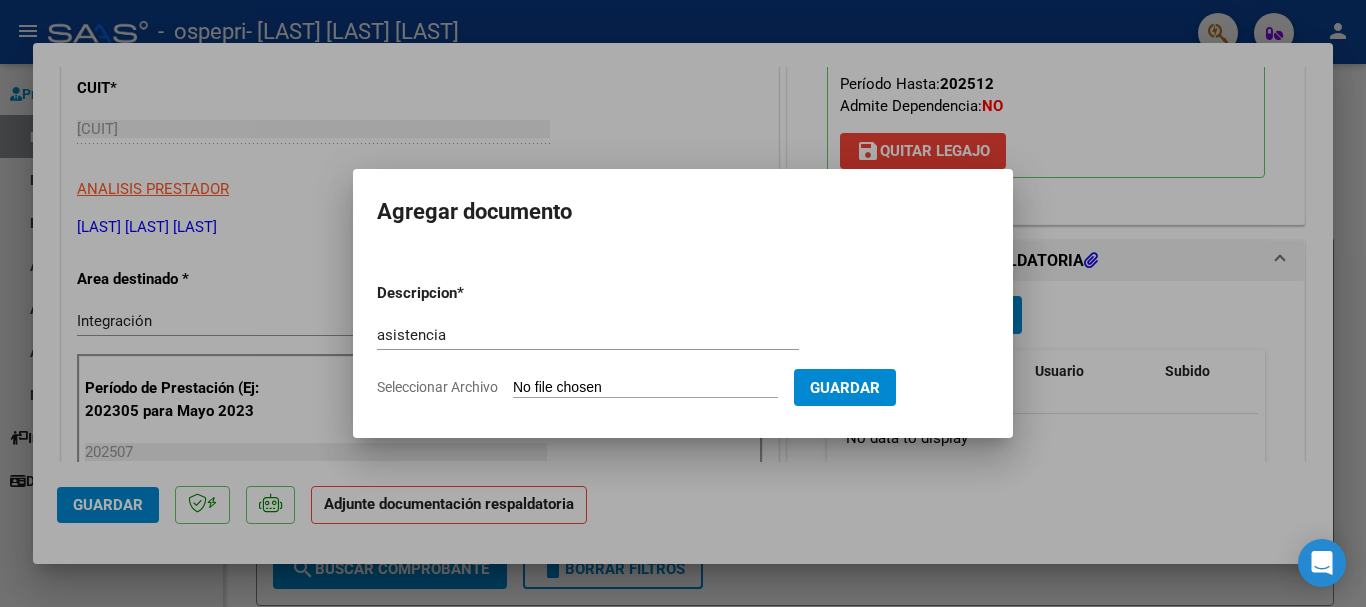 type on "C:\fakepath\[FILENAME].pdf" 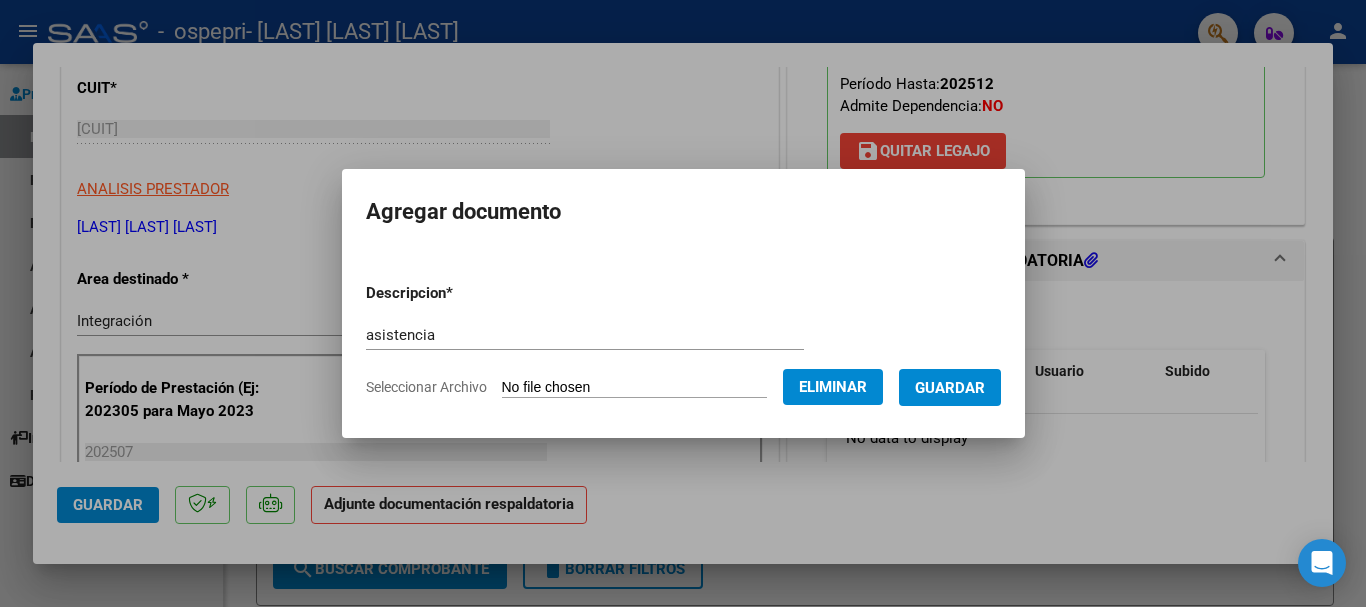 click on "Guardar" at bounding box center (950, 388) 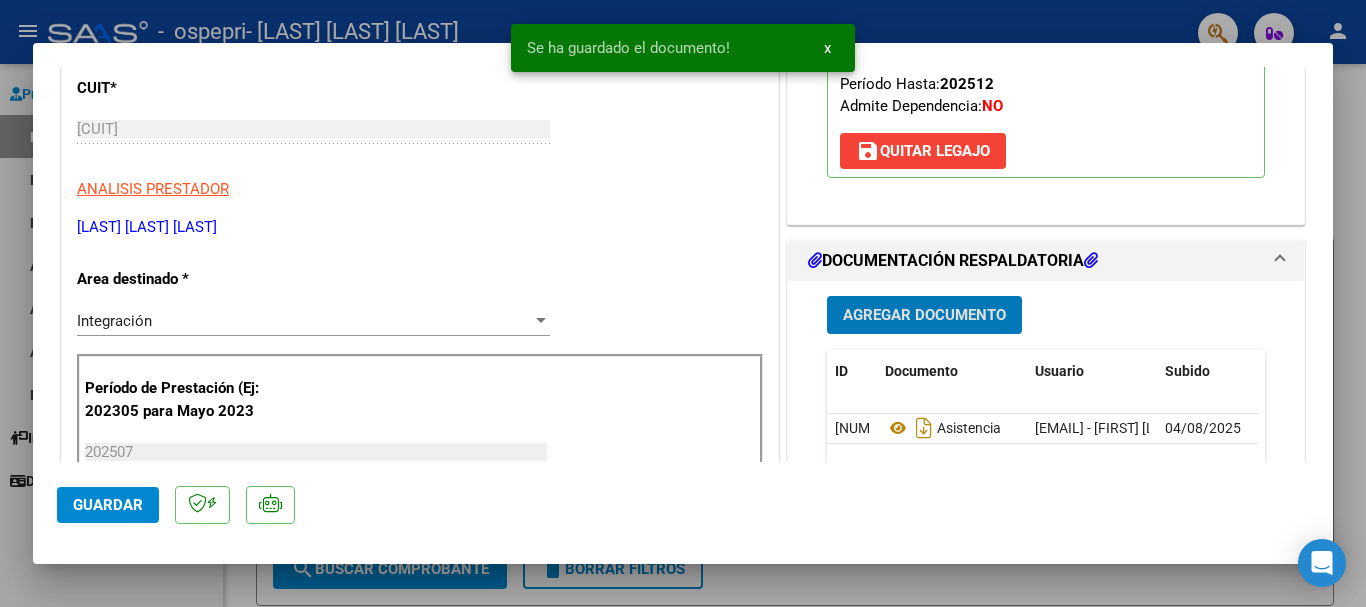 click at bounding box center (683, 303) 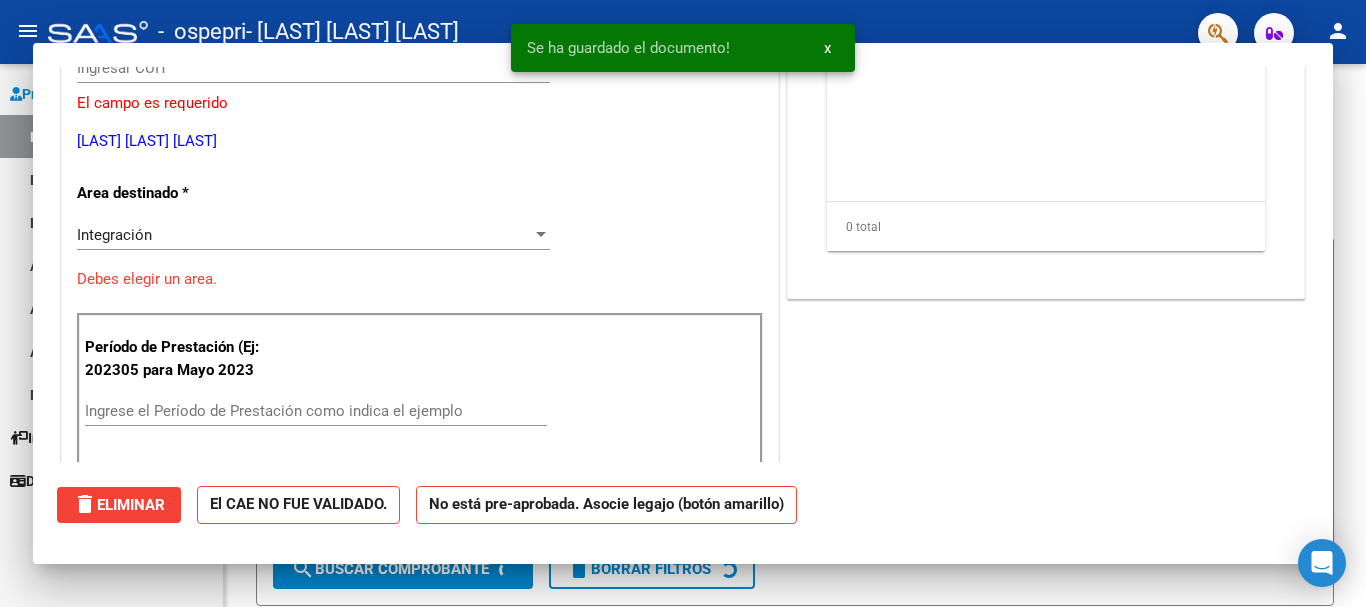 scroll, scrollTop: 0, scrollLeft: 0, axis: both 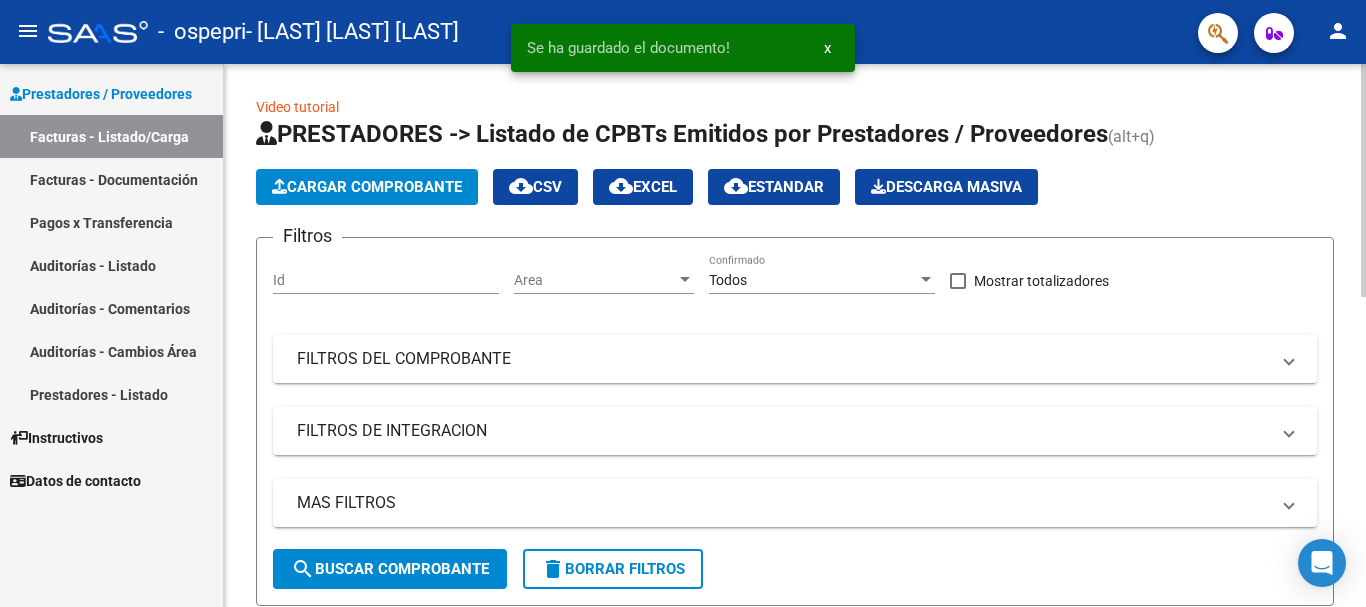 click on "Cargar Comprobante" 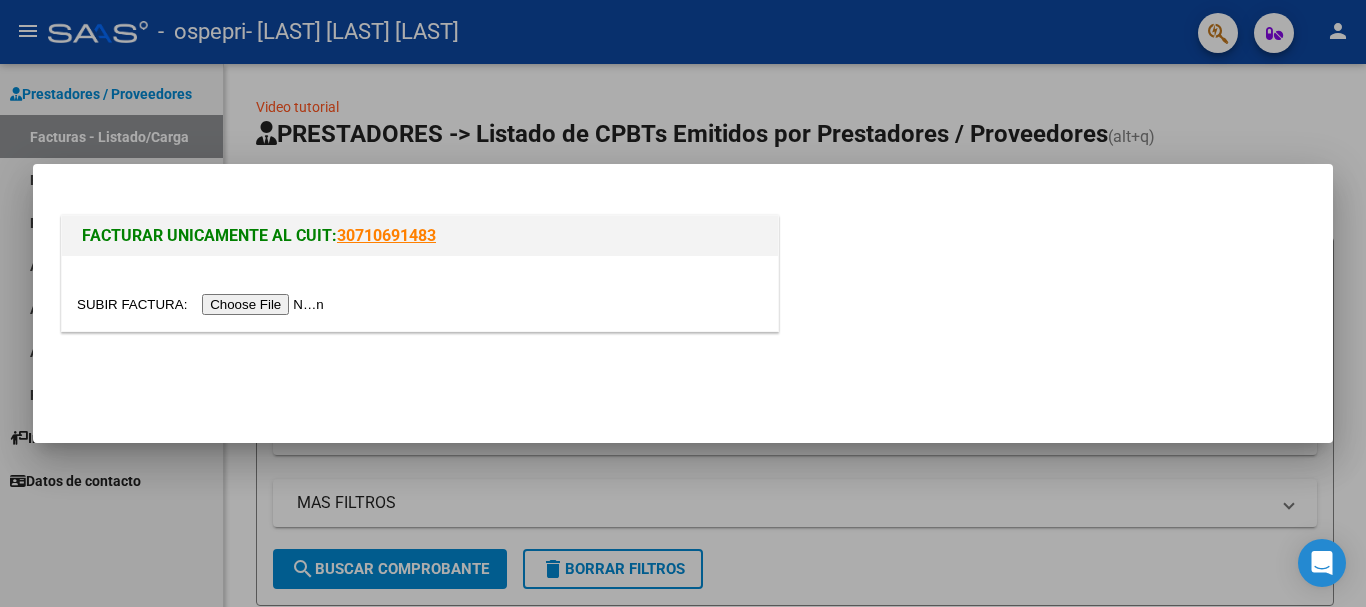 click at bounding box center [203, 304] 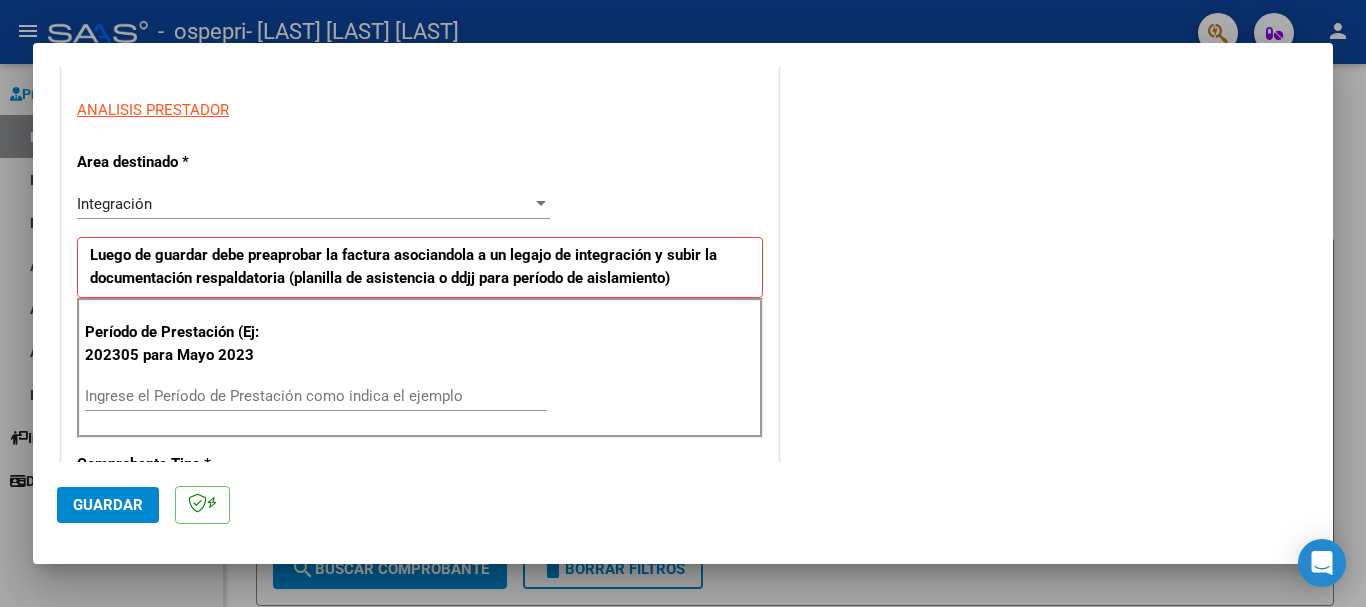 scroll, scrollTop: 374, scrollLeft: 0, axis: vertical 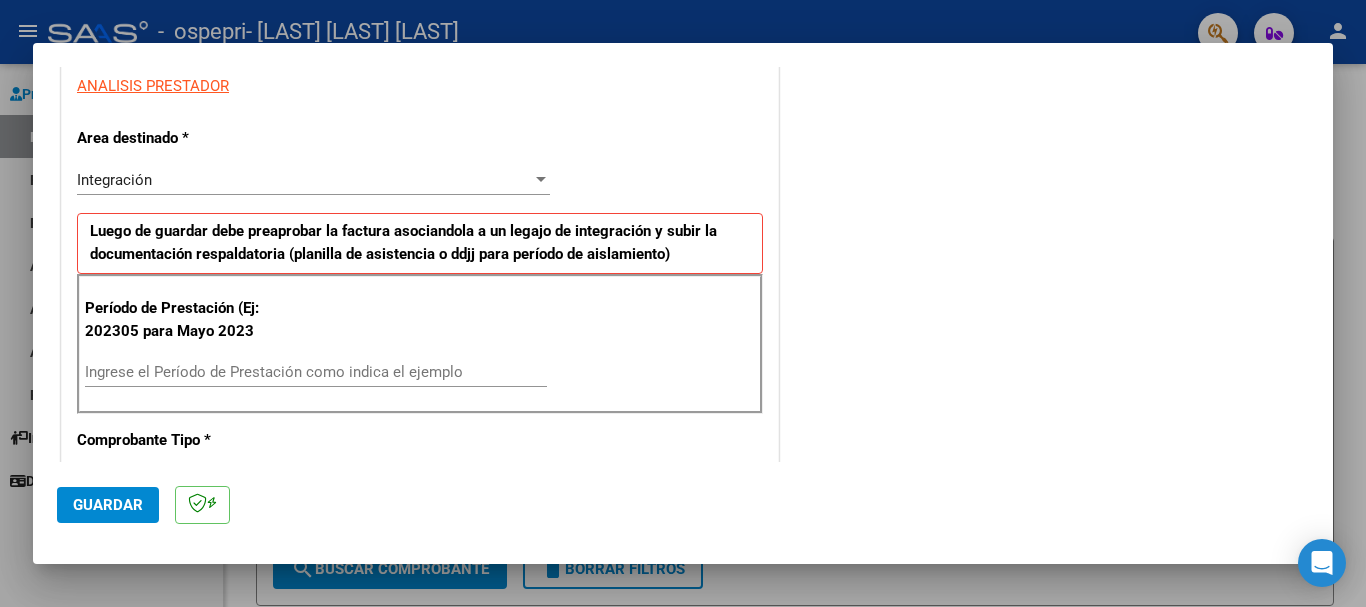 click on "Ingrese el Período de Prestación como indica el ejemplo" at bounding box center (316, 372) 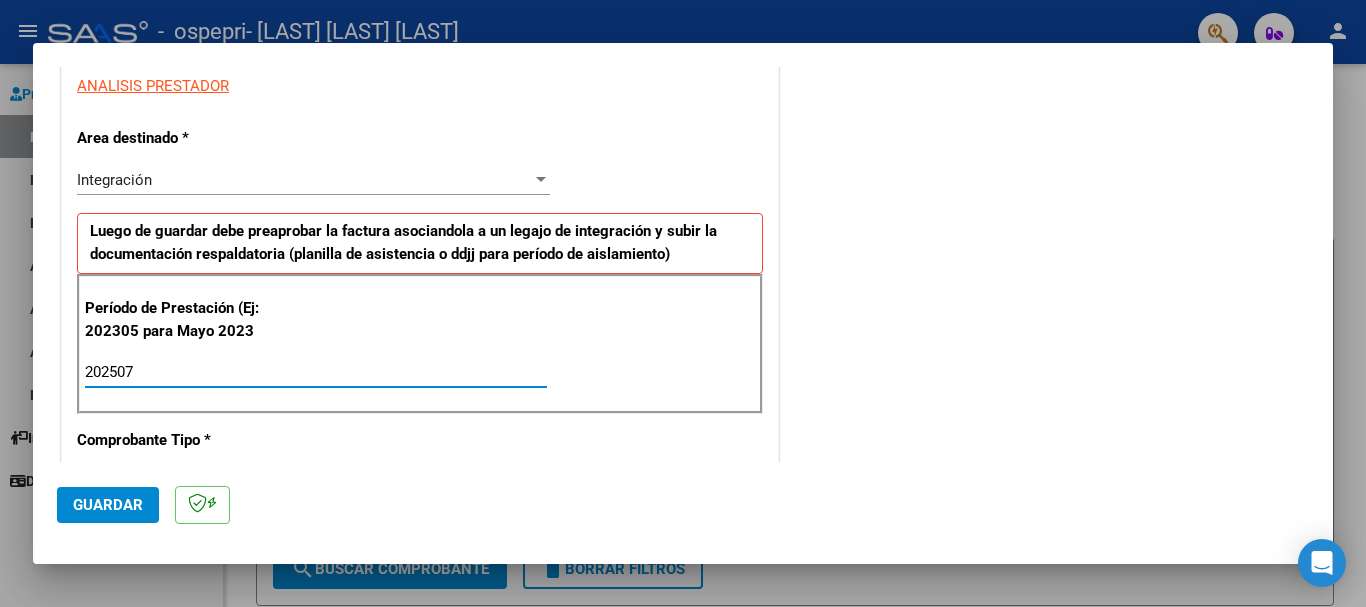 type on "202507" 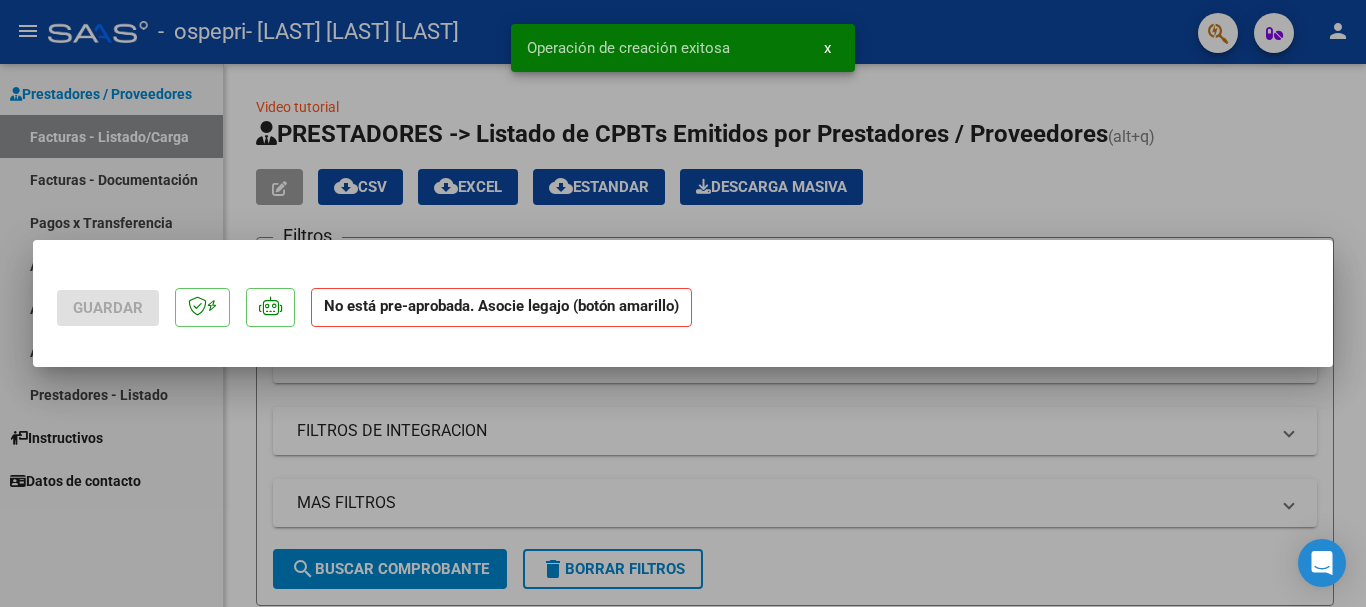 scroll, scrollTop: 0, scrollLeft: 0, axis: both 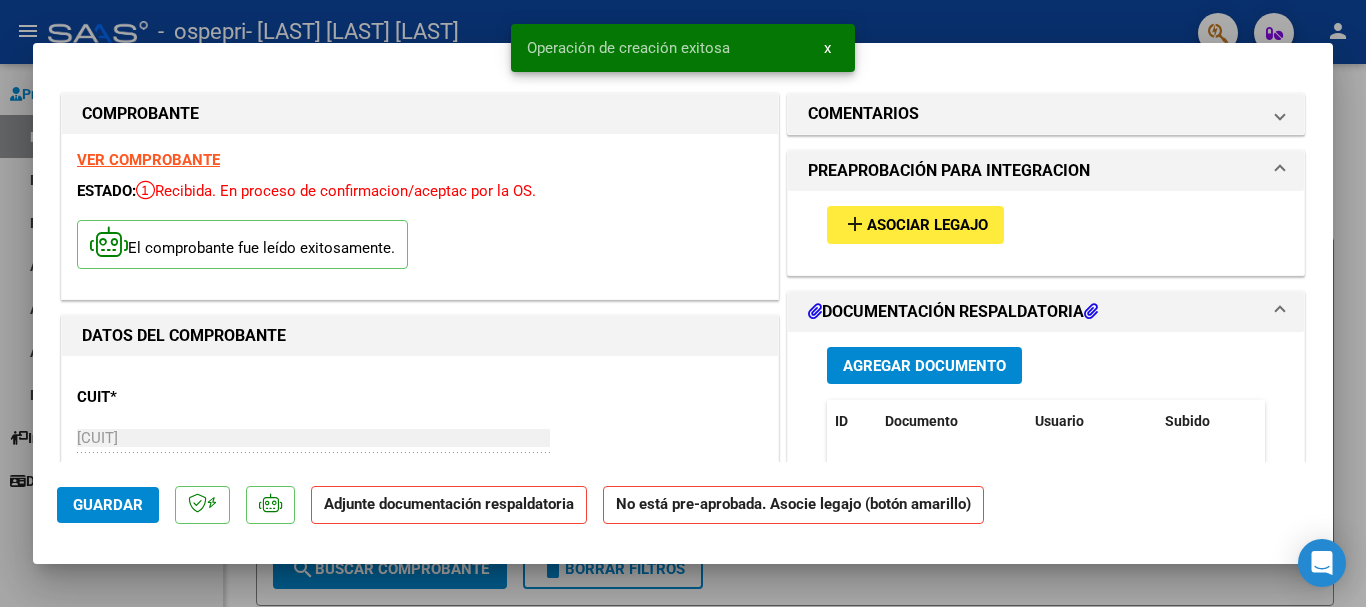 click on "add Asociar Legajo" at bounding box center [915, 224] 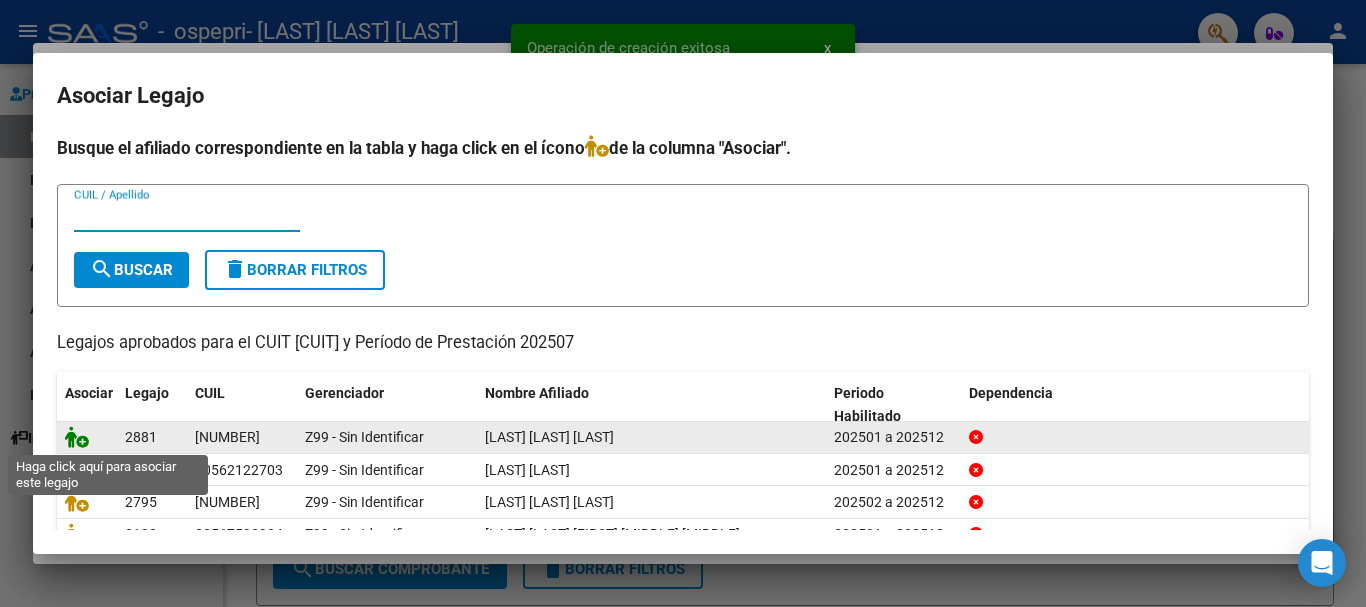click 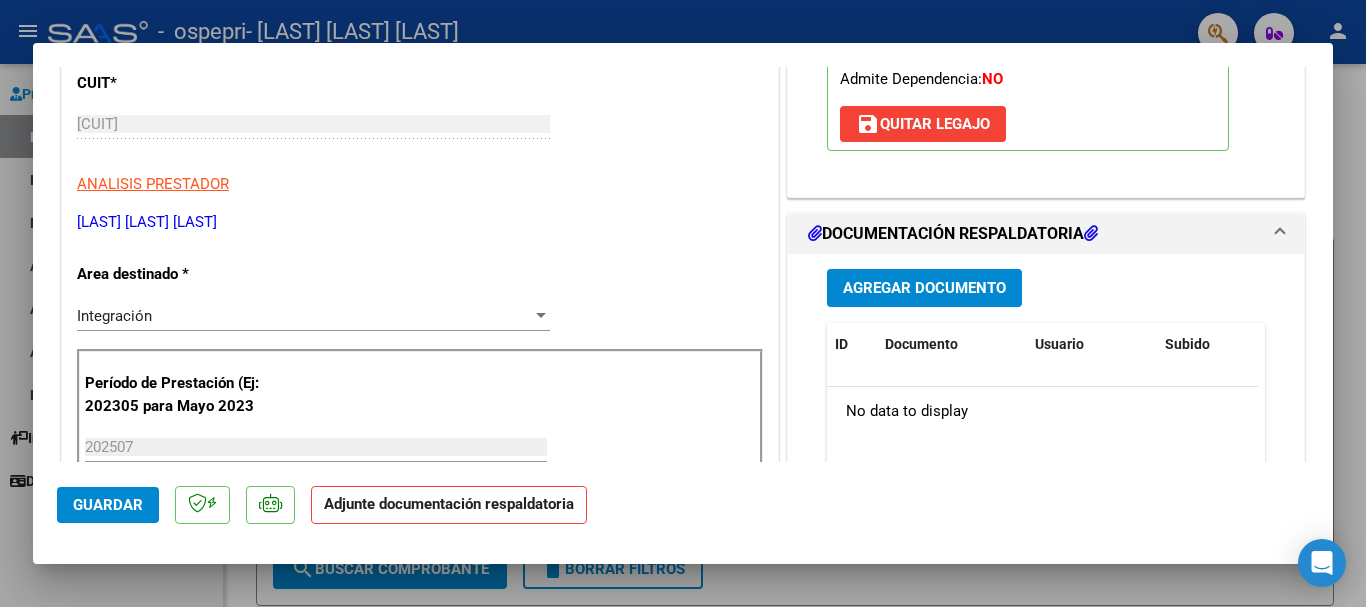scroll, scrollTop: 334, scrollLeft: 0, axis: vertical 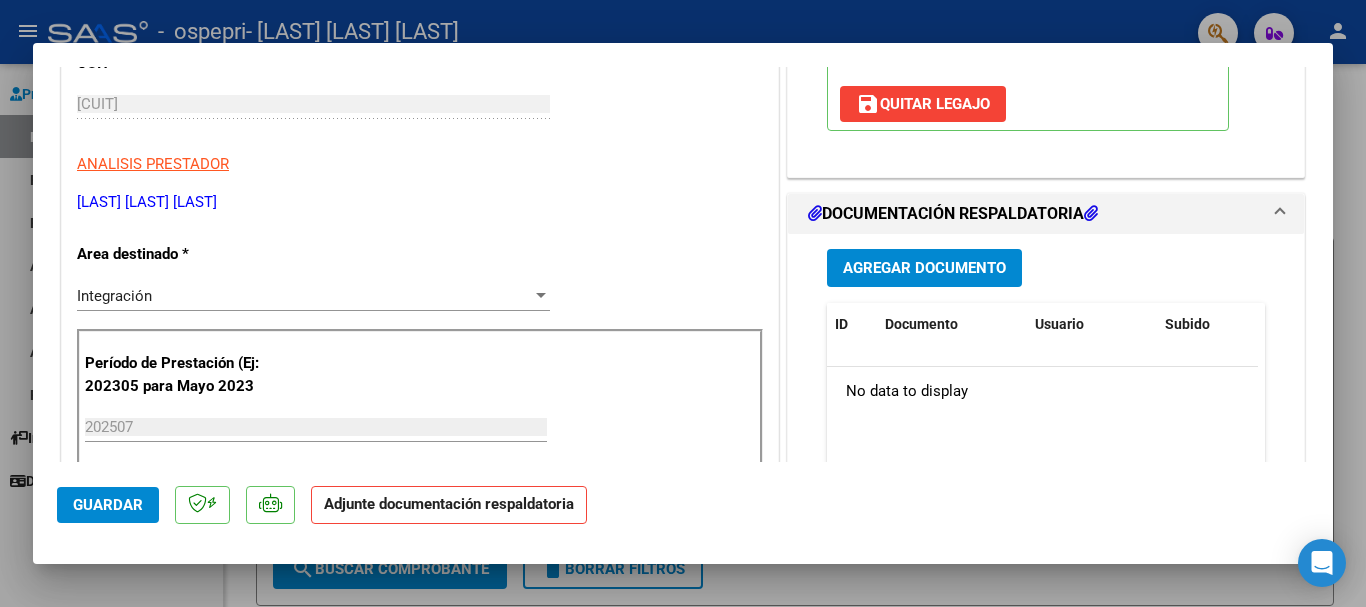 click on "Agregar Documento" at bounding box center (924, 267) 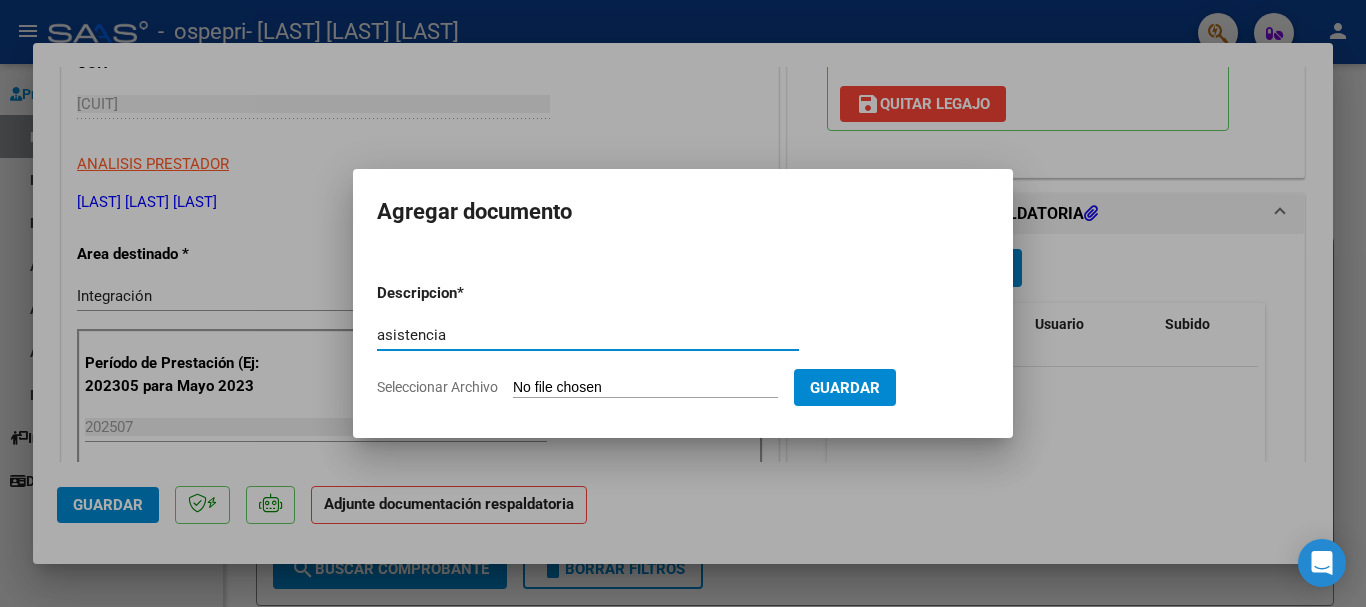 type on "asistencia" 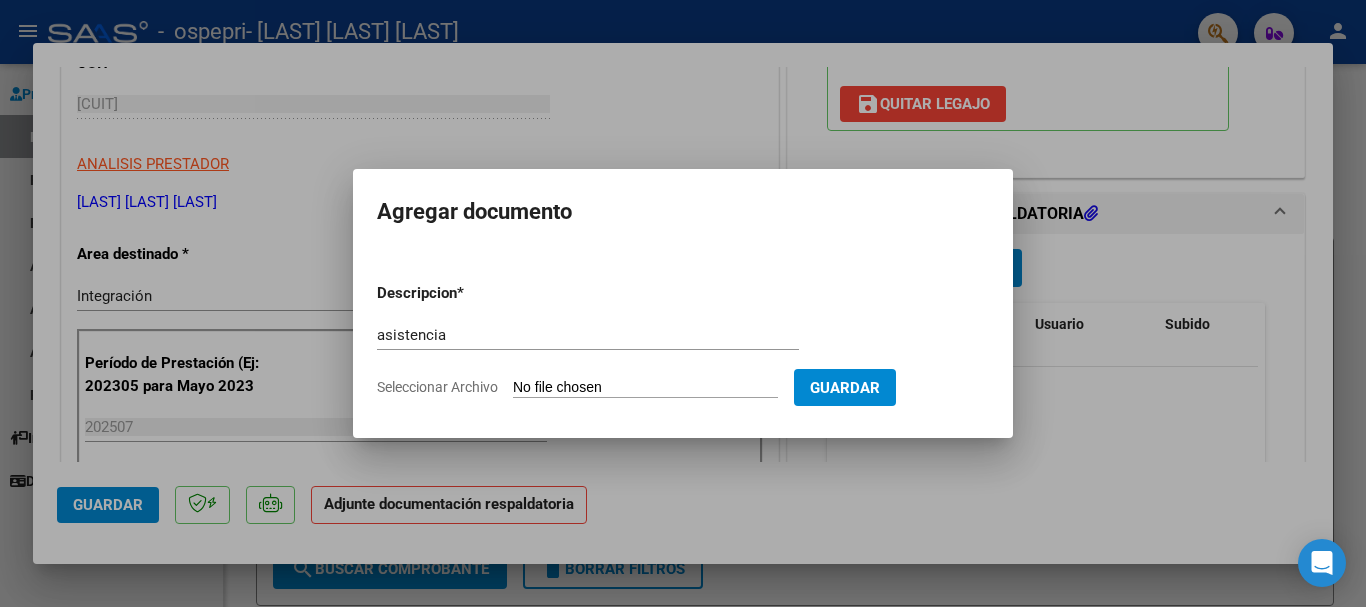 type on "C:\fakepath\[FILENAME].pdf" 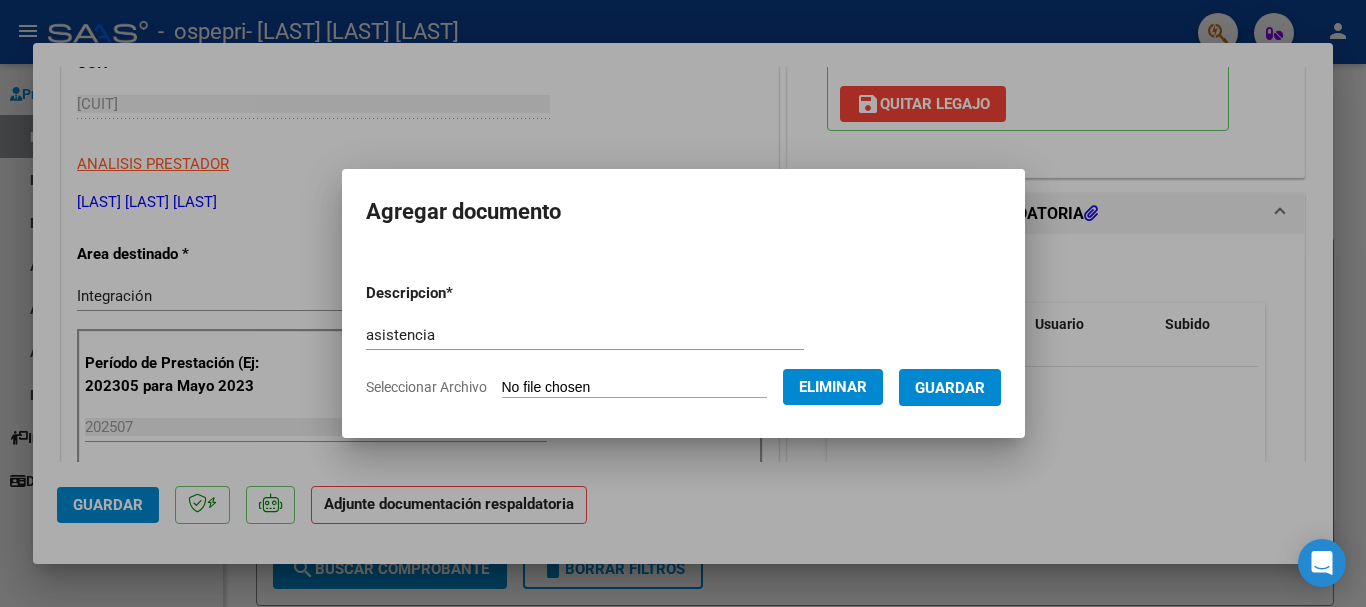 click on "Guardar" at bounding box center (950, 388) 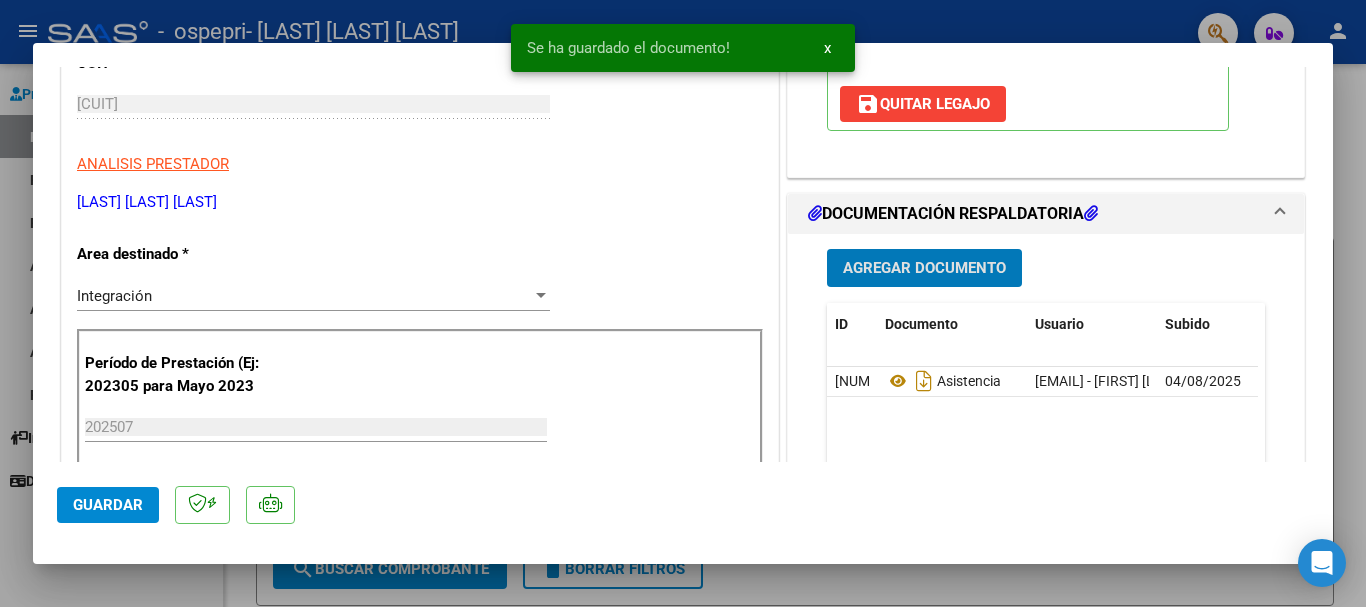 click on "Guardar" 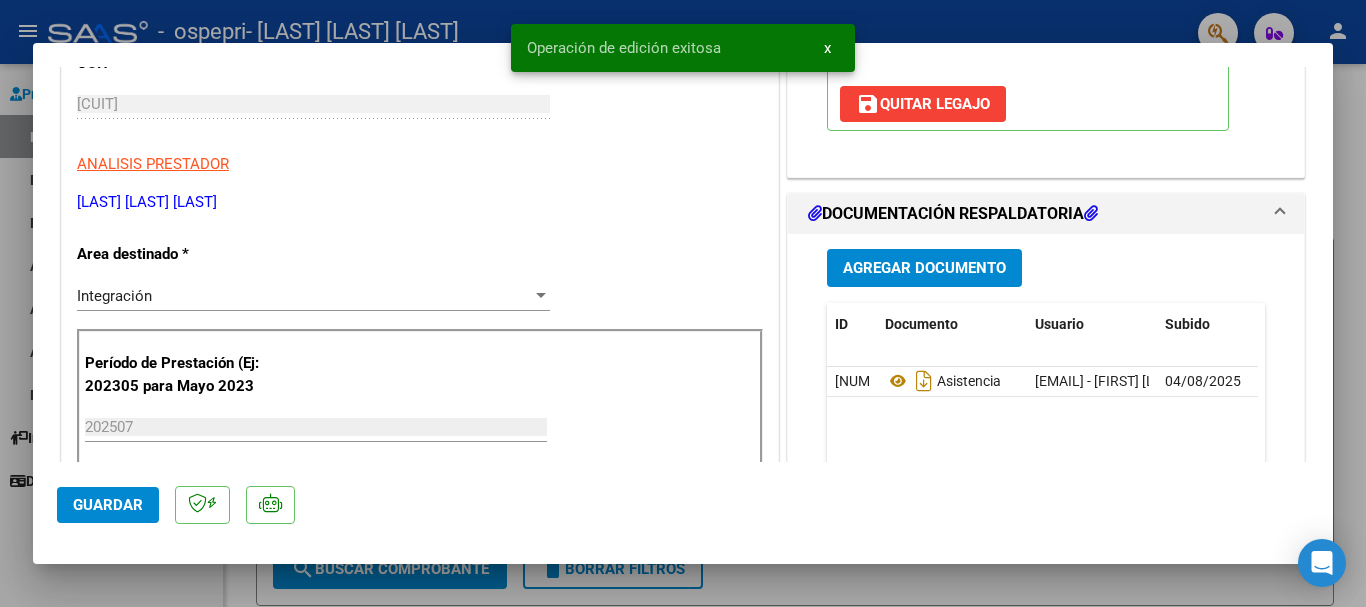 click at bounding box center [683, 303] 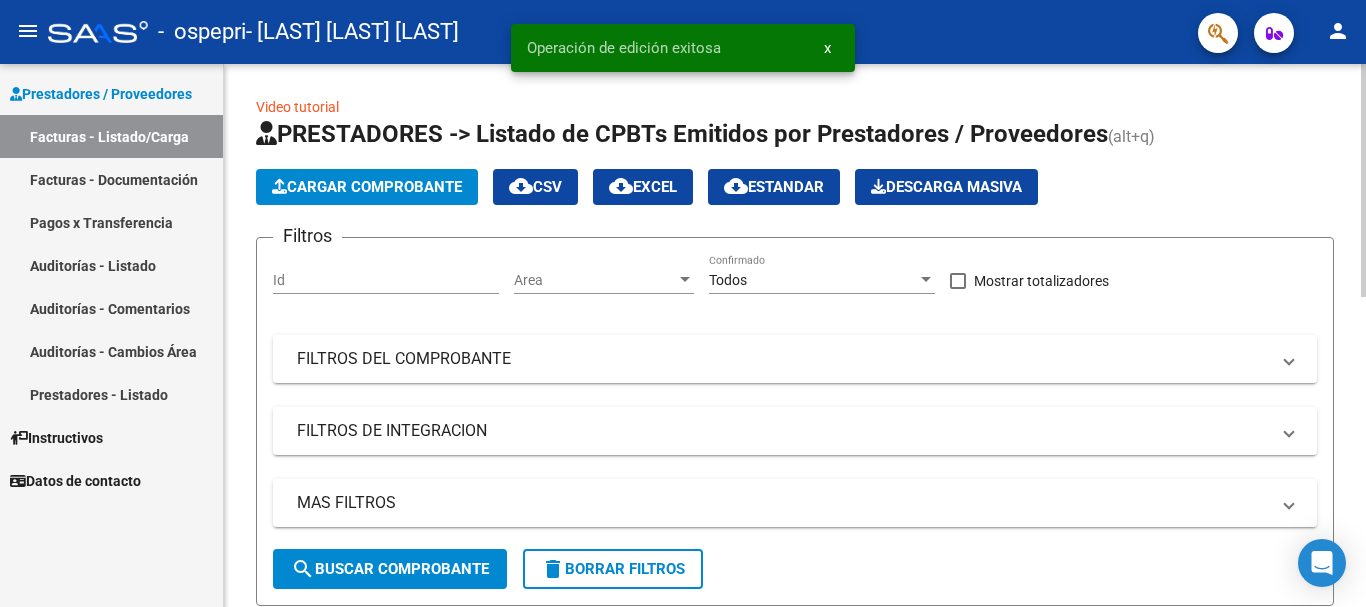 click on "Cargar Comprobante" 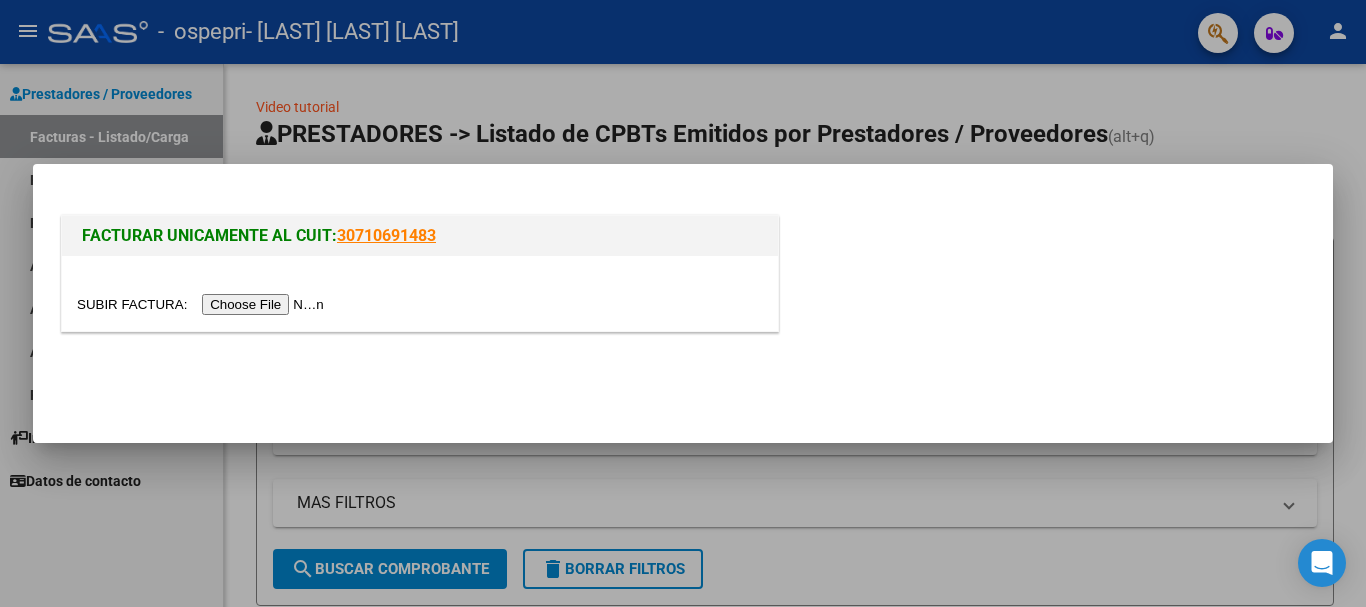 click at bounding box center [203, 304] 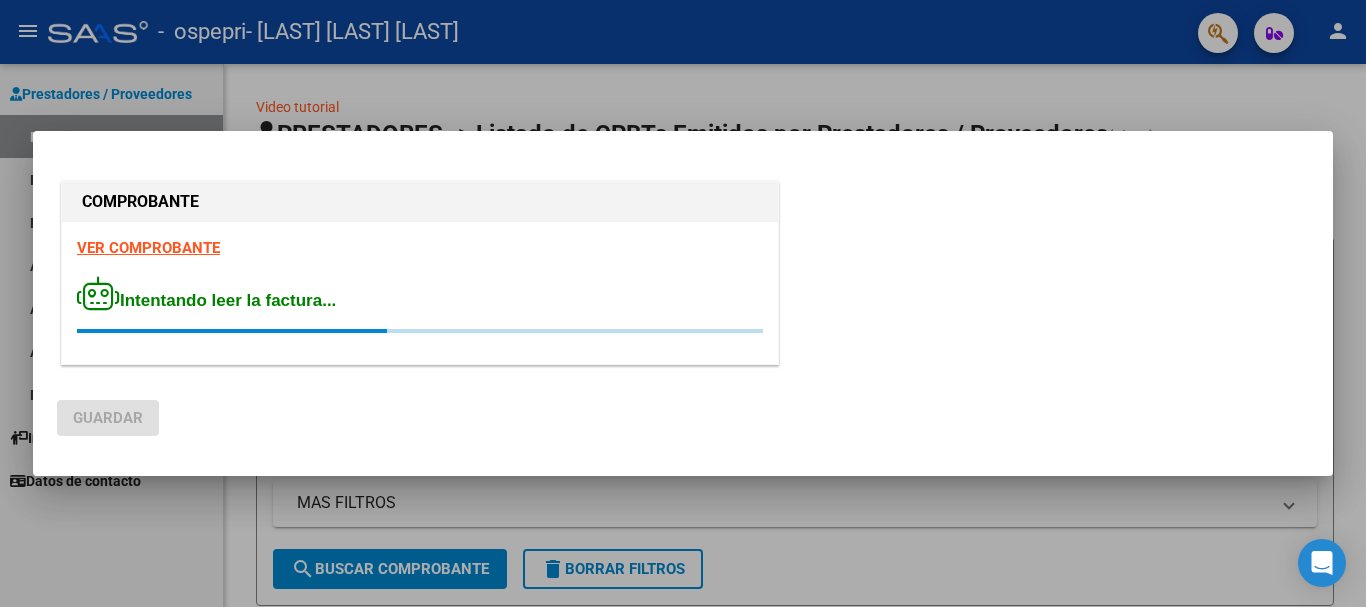 click on "COMPROBANTE" at bounding box center (420, 202) 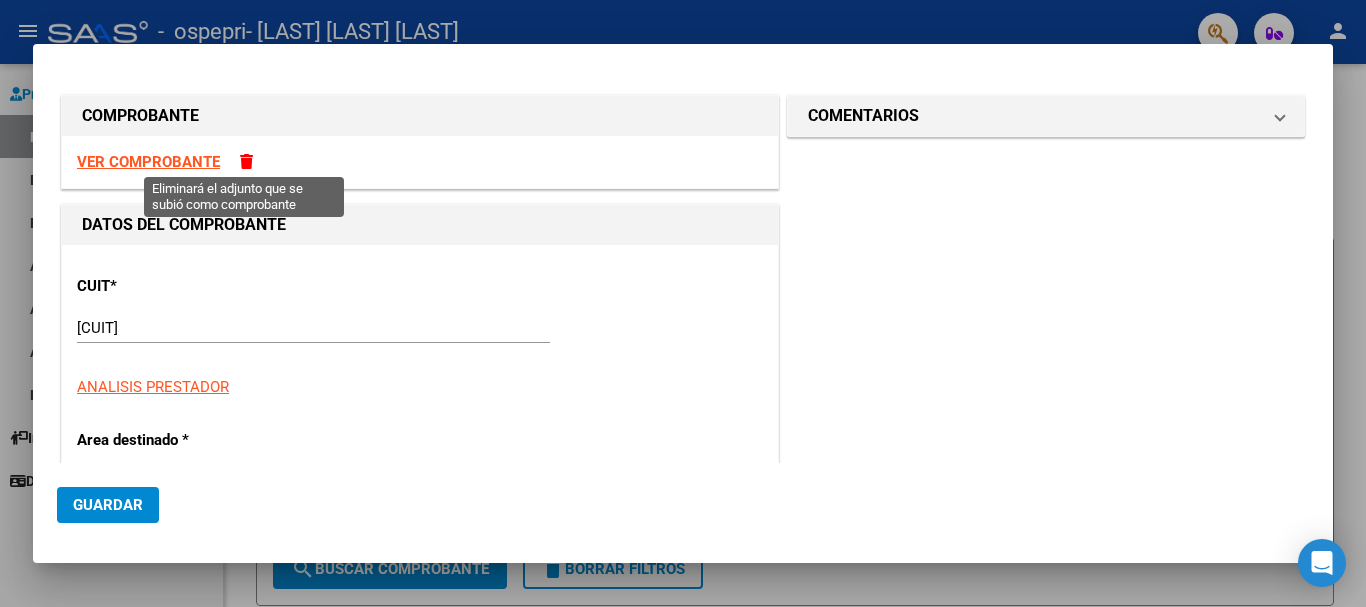 click at bounding box center (246, 161) 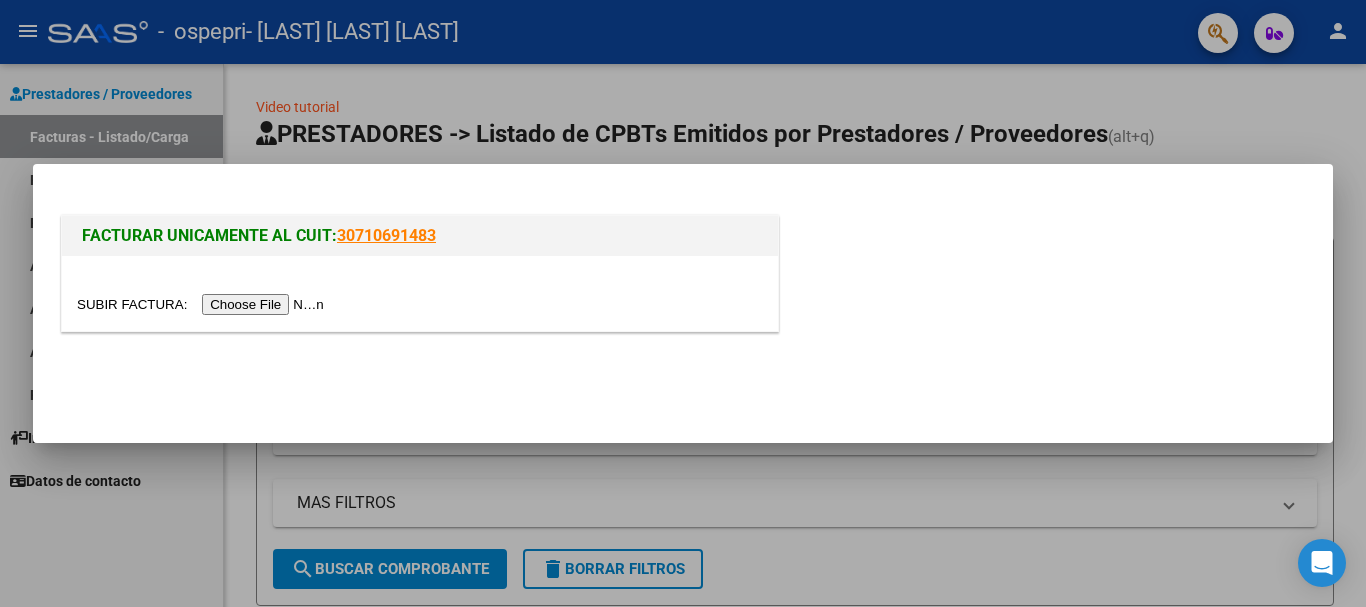 click at bounding box center (203, 304) 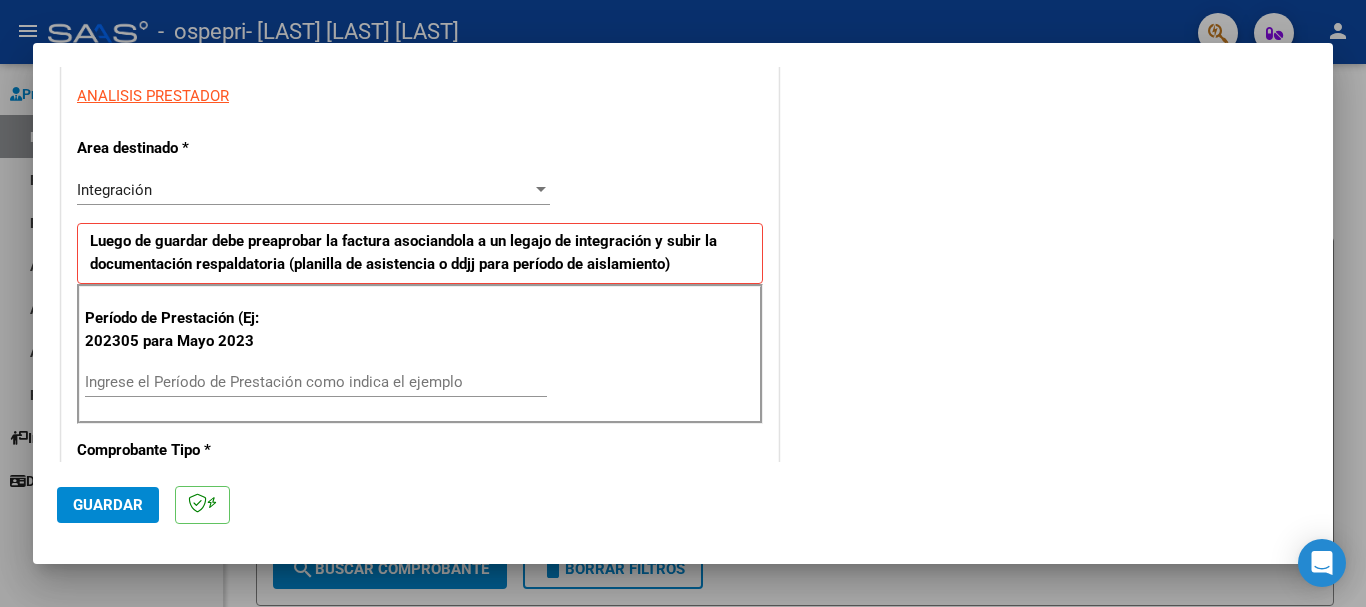 scroll, scrollTop: 489, scrollLeft: 0, axis: vertical 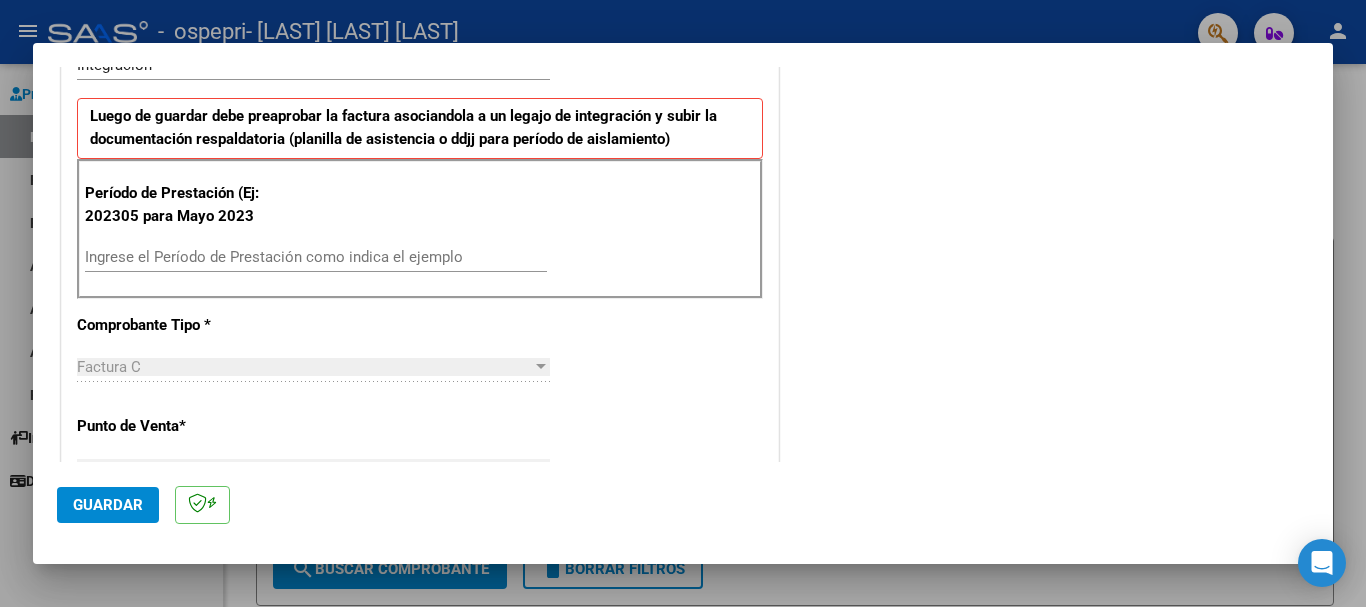 click on "Ingrese el Período de Prestación como indica el ejemplo" at bounding box center [316, 257] 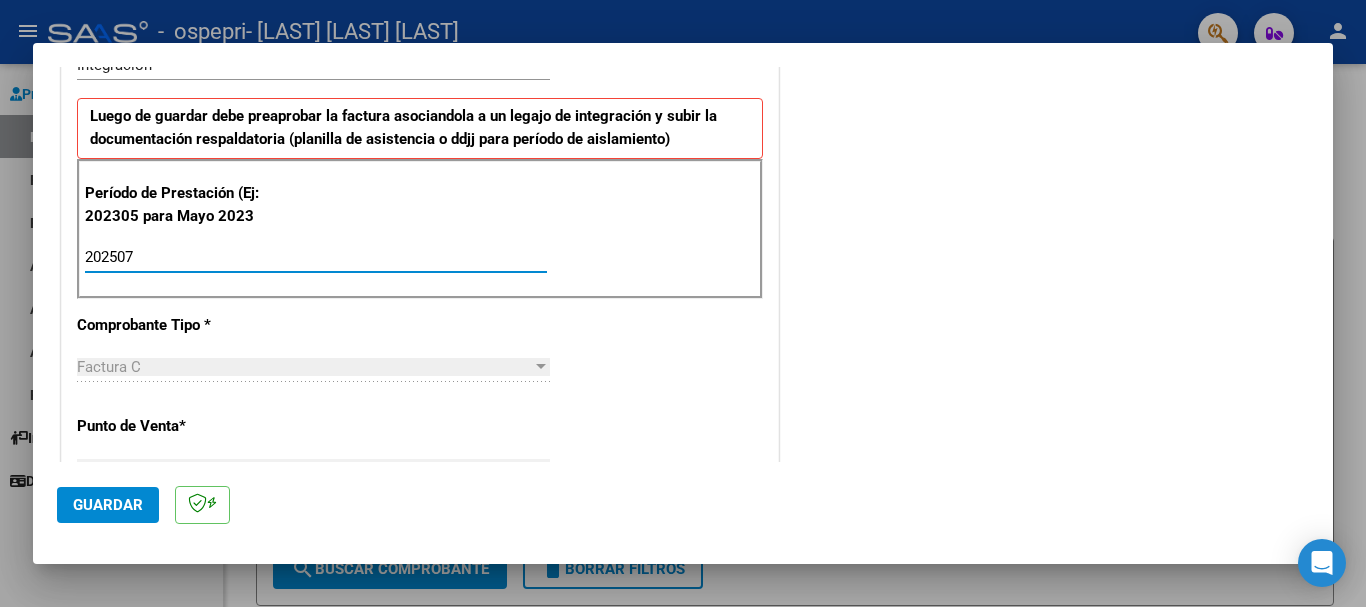 type on "202507" 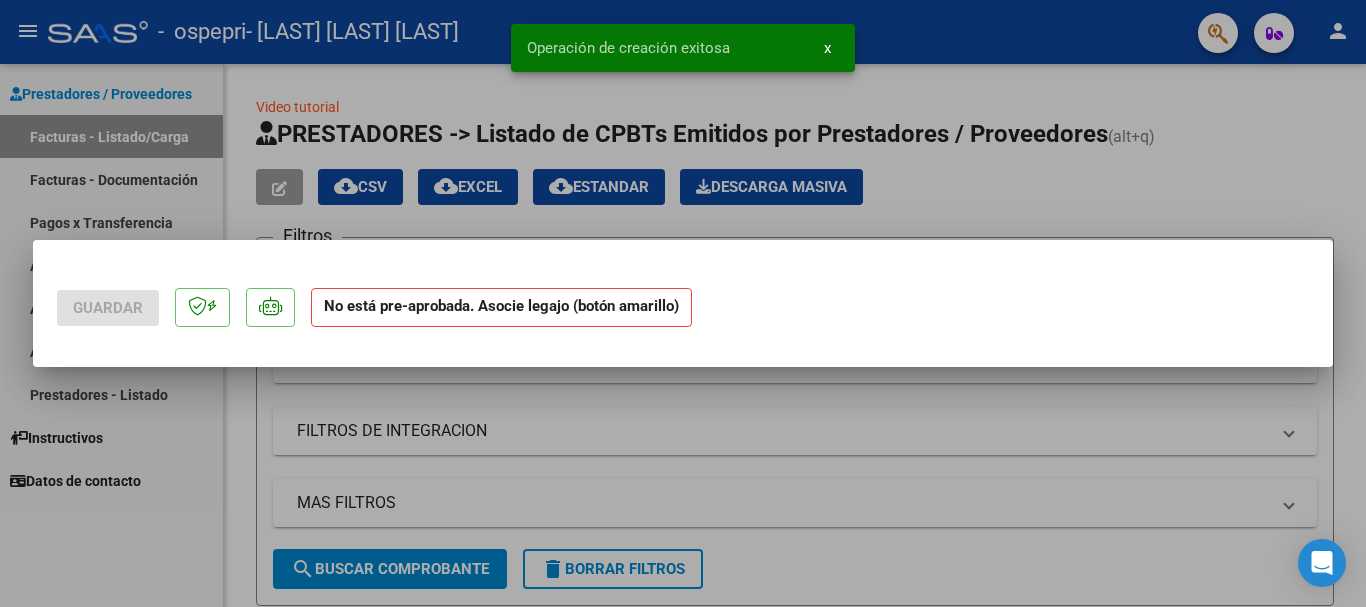 scroll, scrollTop: 0, scrollLeft: 0, axis: both 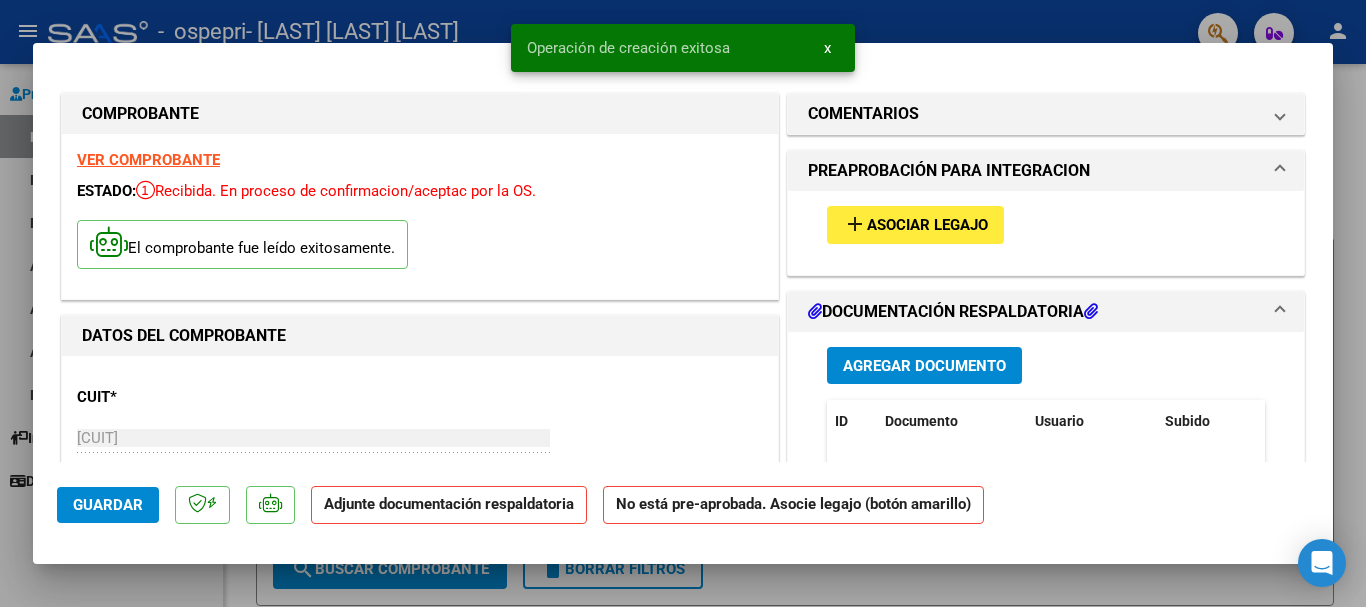 click on "Asociar Legajo" at bounding box center [927, 226] 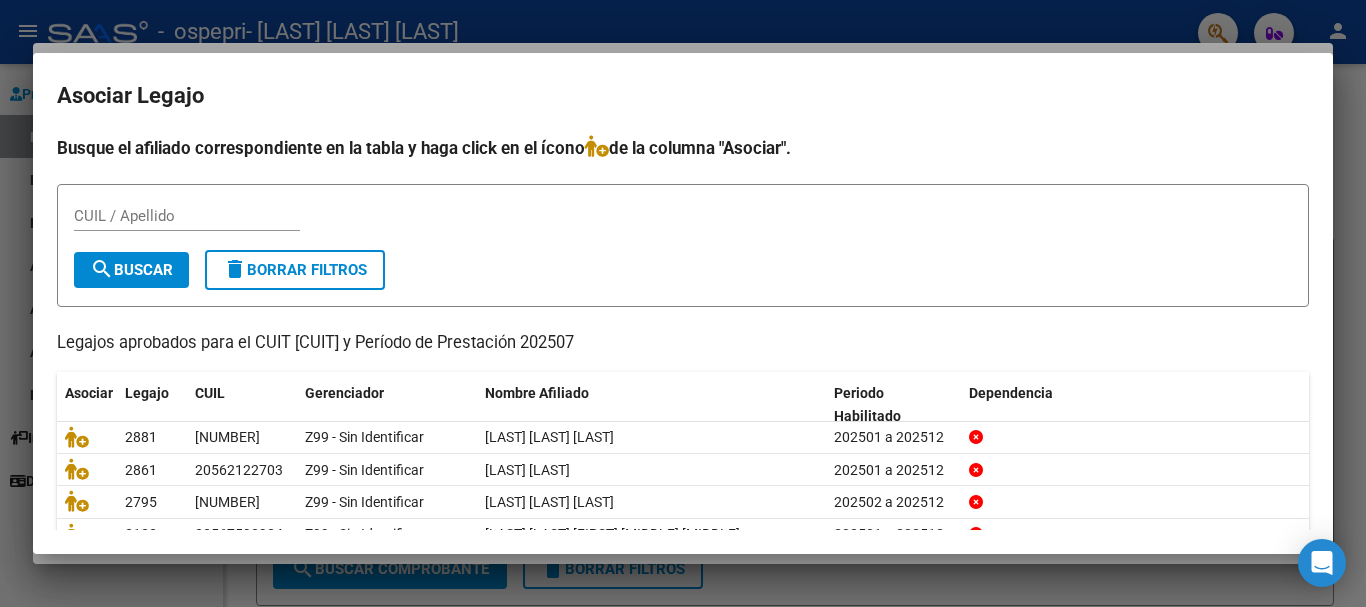 scroll, scrollTop: 131, scrollLeft: 0, axis: vertical 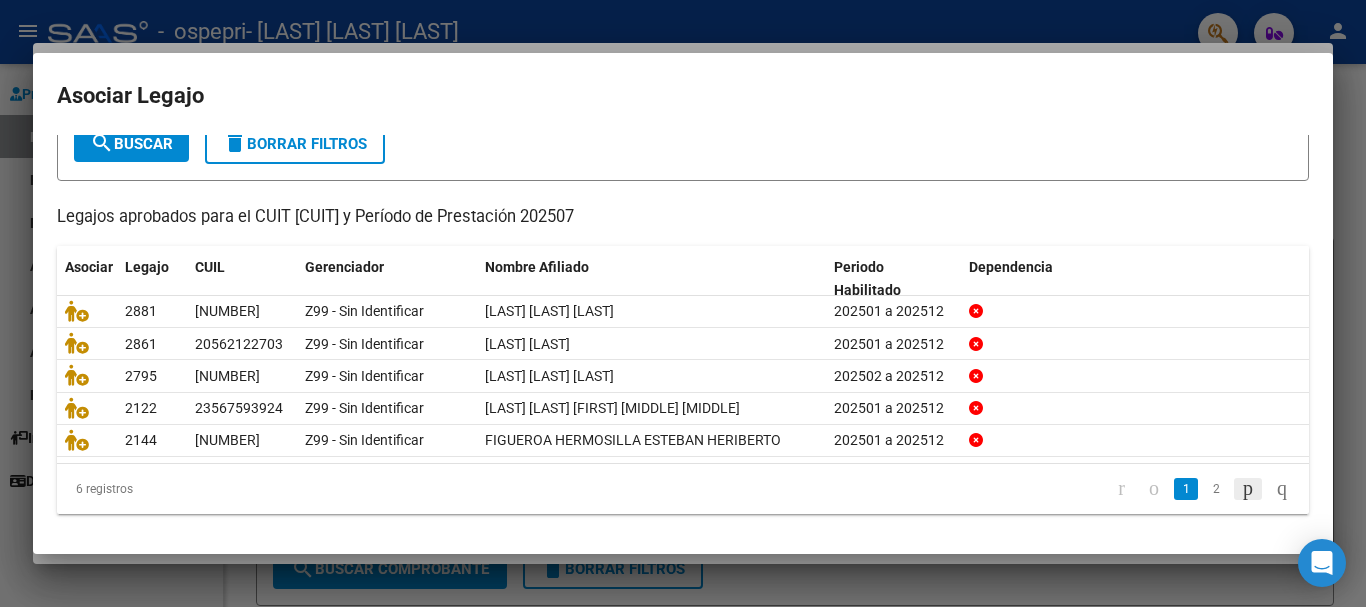 click 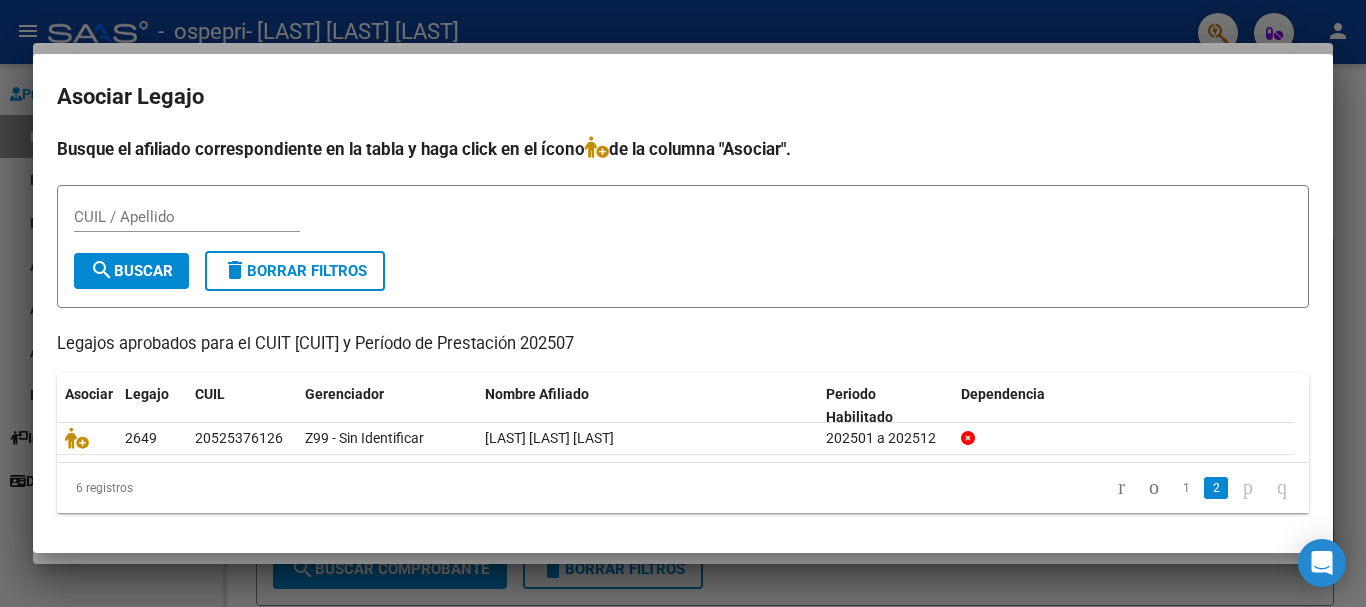scroll, scrollTop: 0, scrollLeft: 0, axis: both 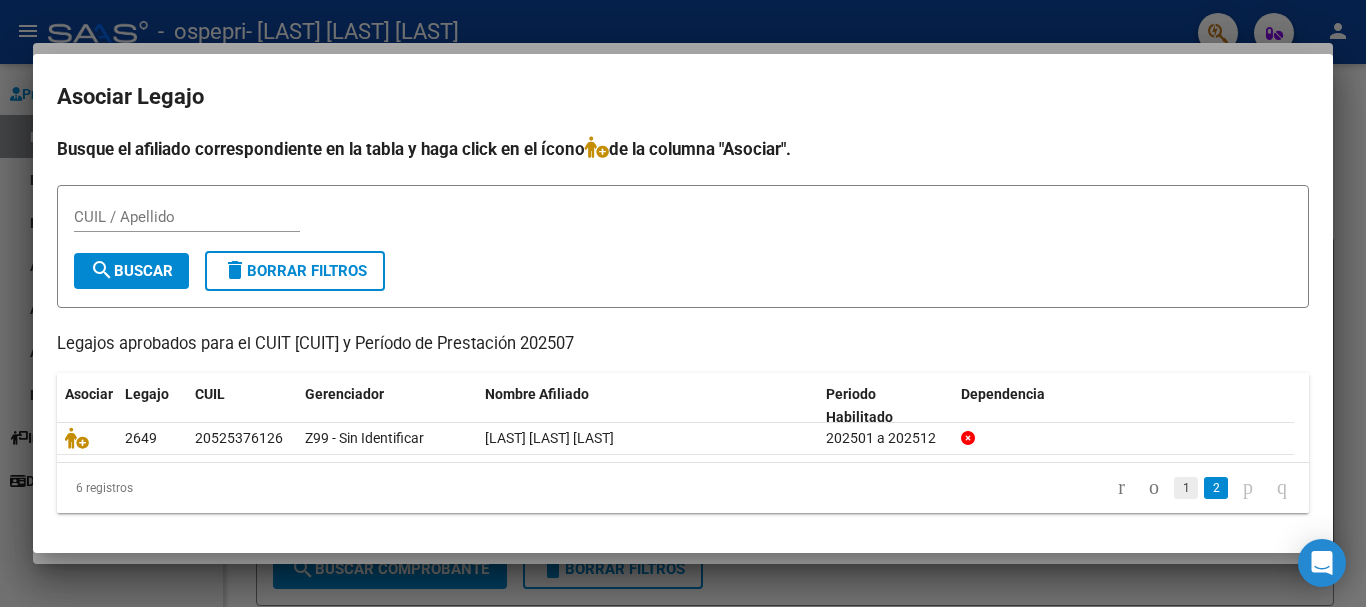 click on "1" 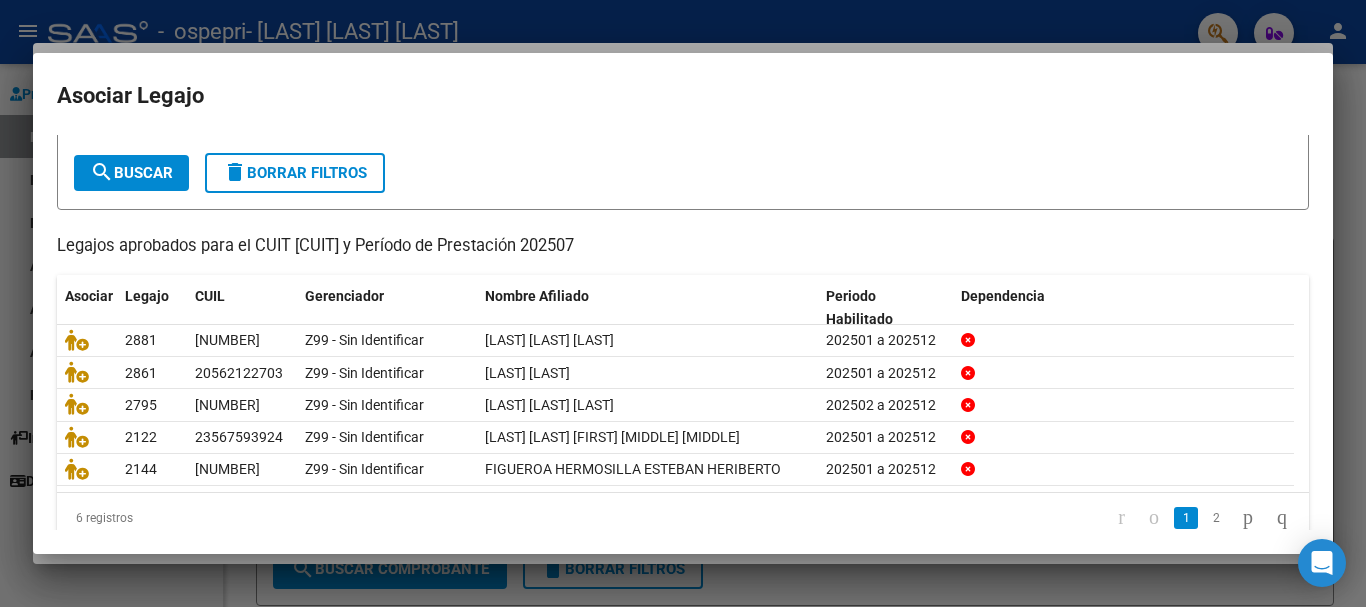 scroll, scrollTop: 131, scrollLeft: 0, axis: vertical 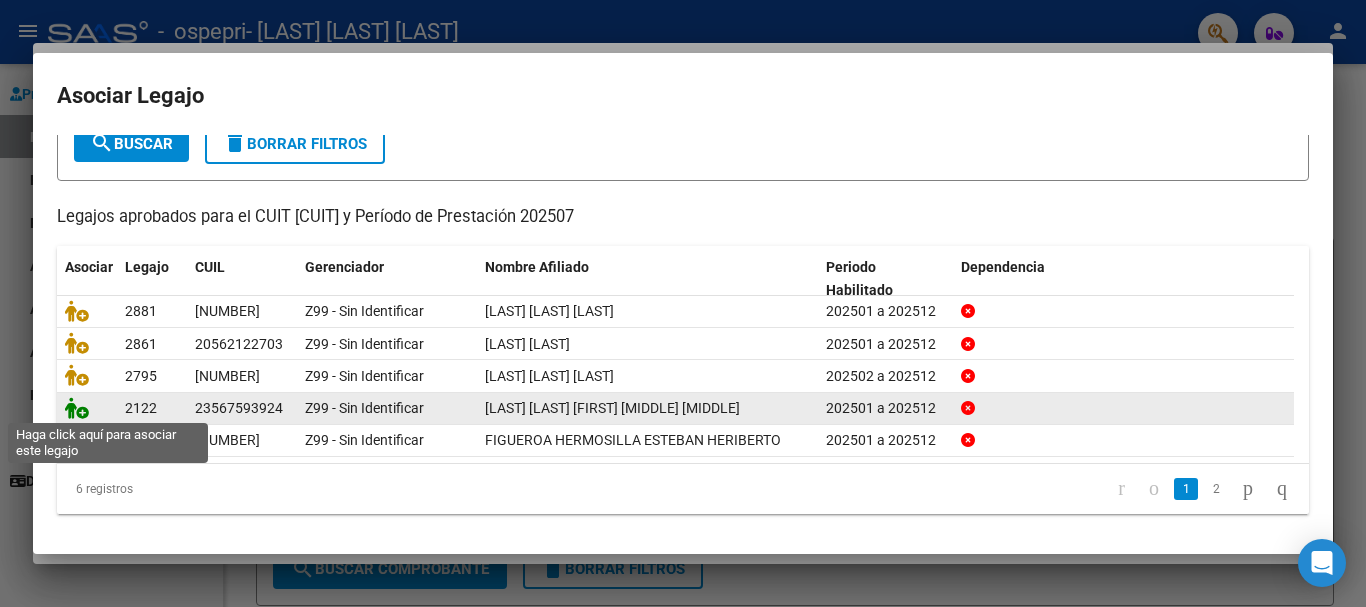 click 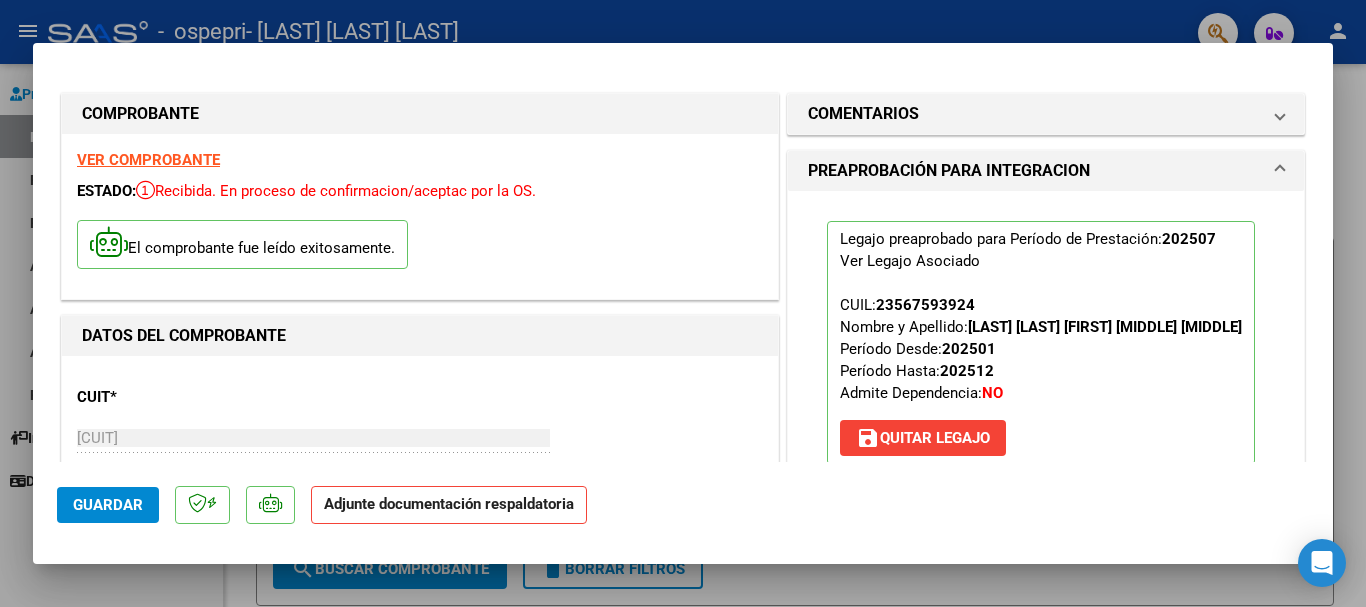scroll, scrollTop: 345, scrollLeft: 0, axis: vertical 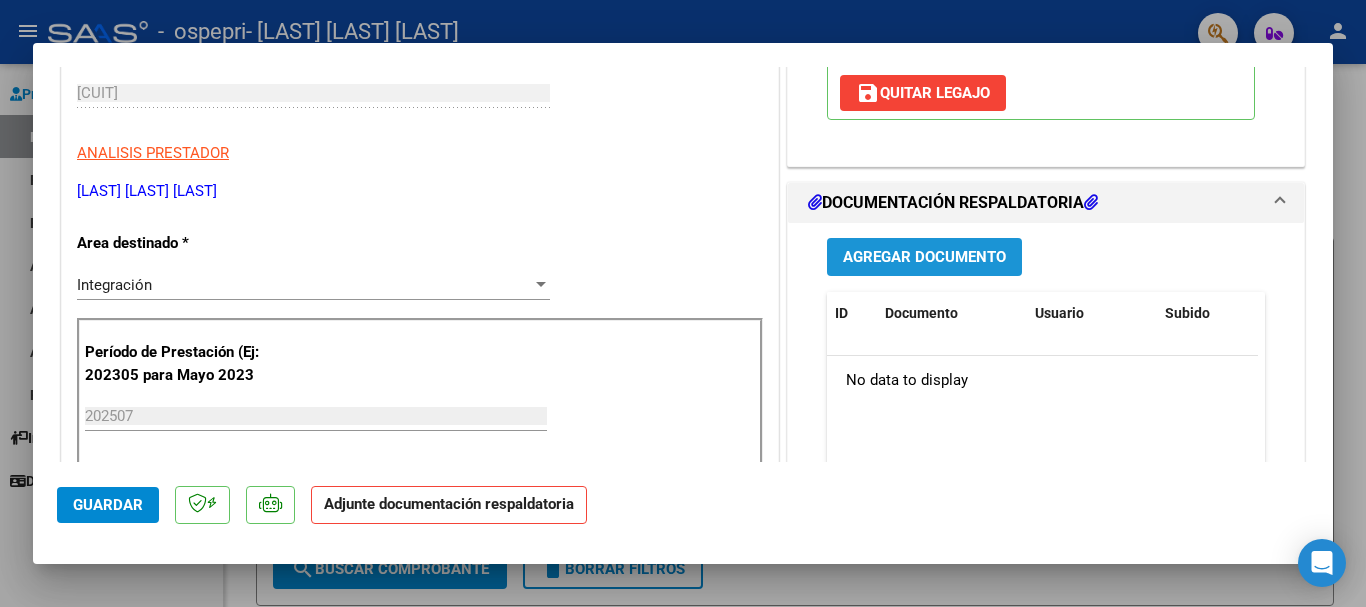 click on "Agregar Documento" at bounding box center (924, 258) 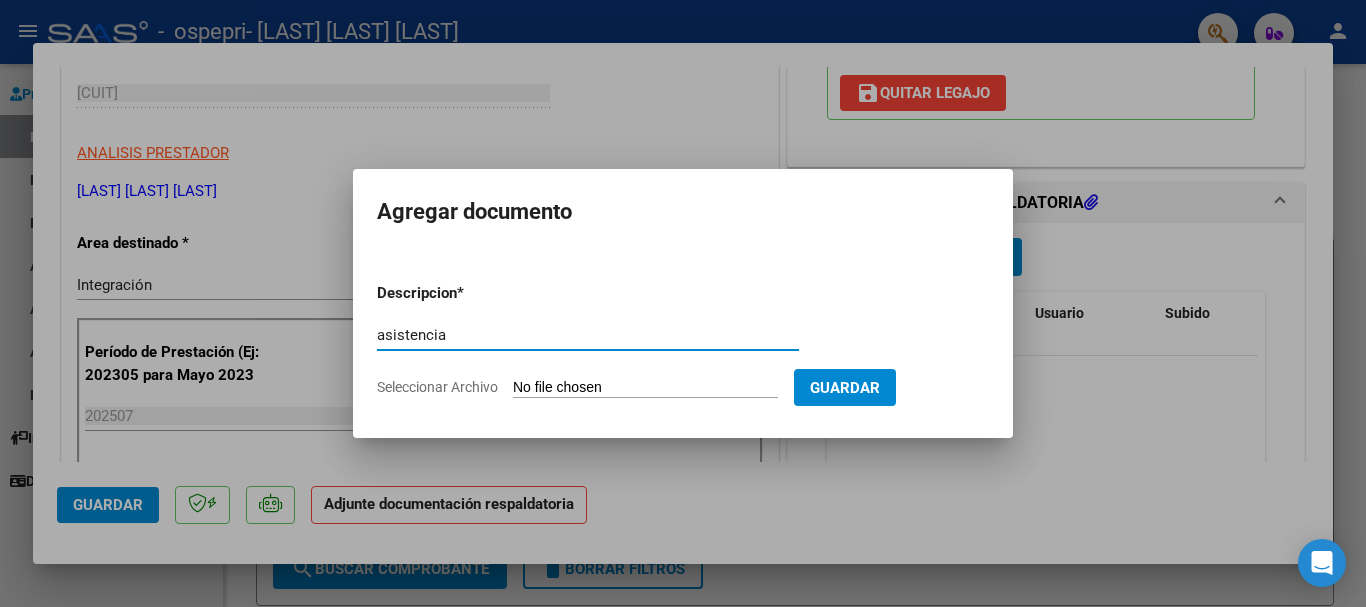 type on "asistencia" 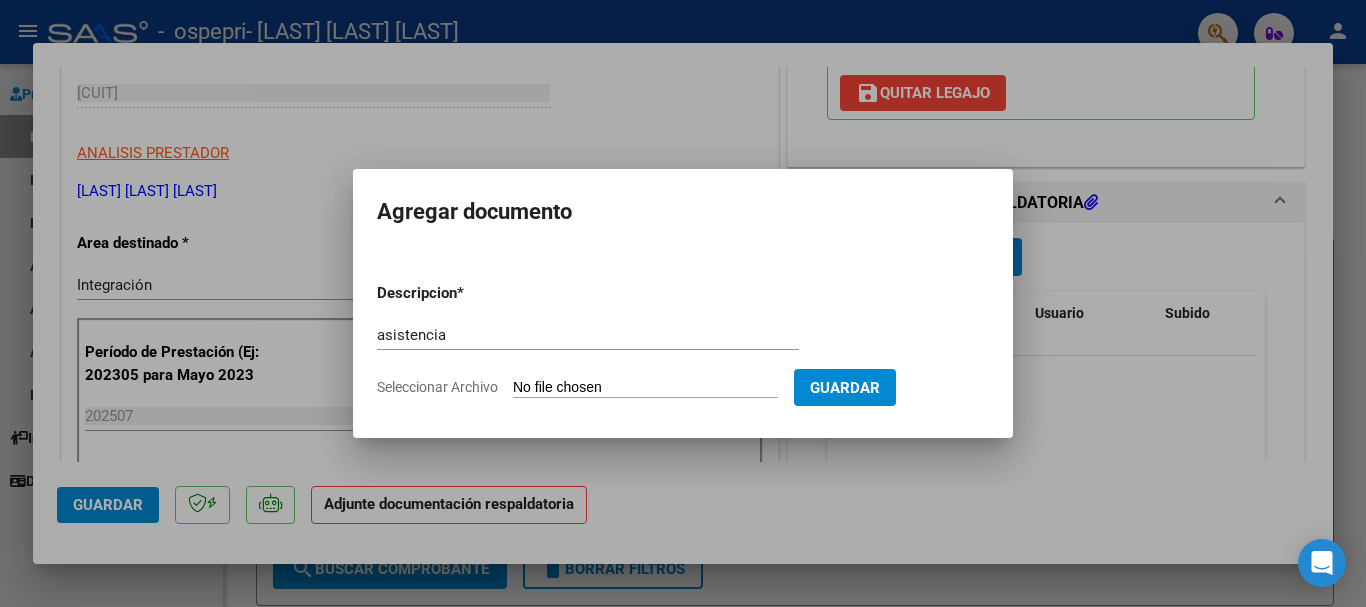 click on "Seleccionar Archivo" at bounding box center [645, 388] 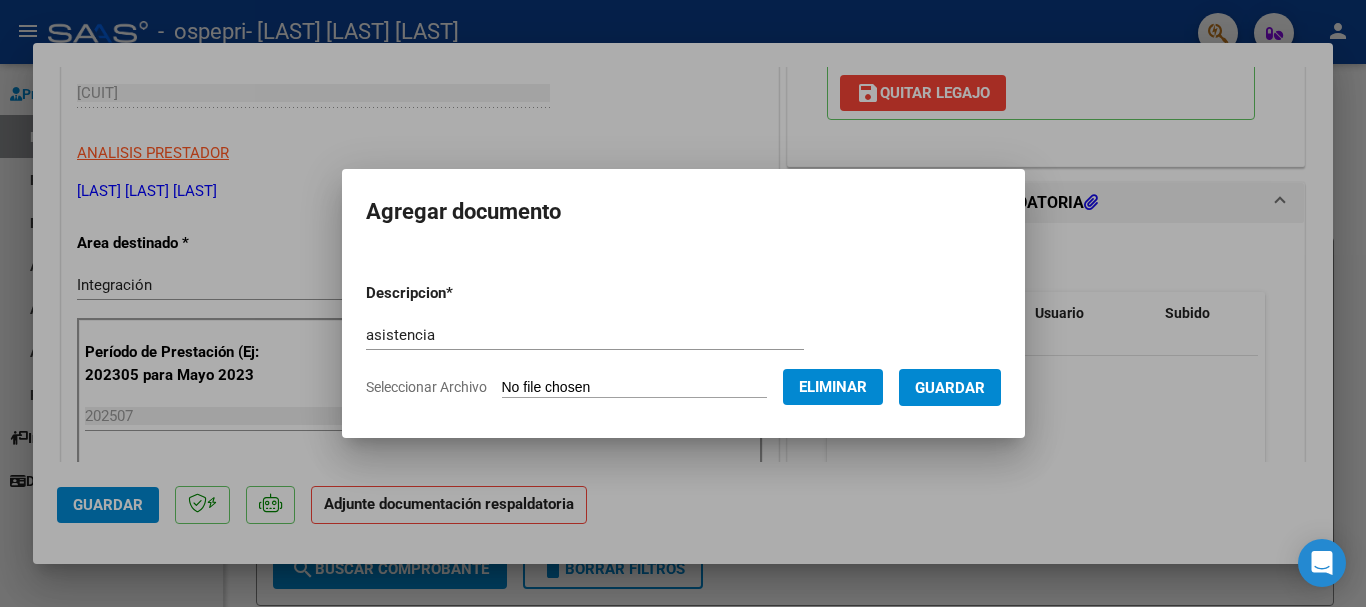 click on "Guardar" at bounding box center (950, 387) 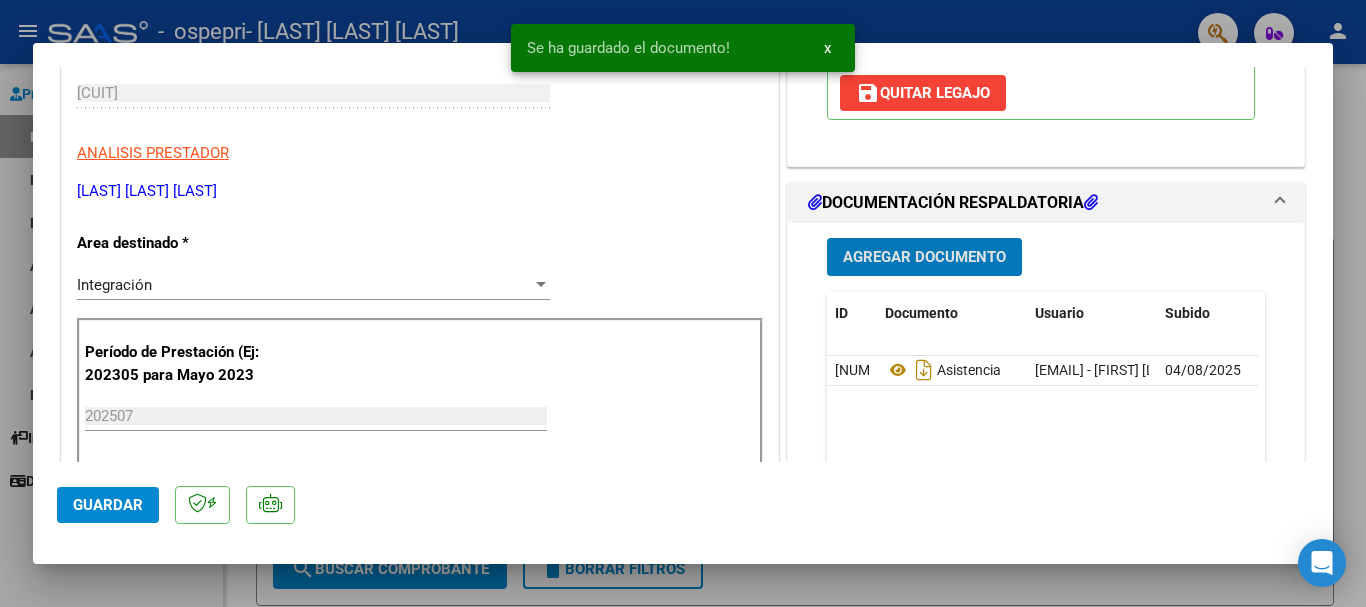 click on "Guardar" 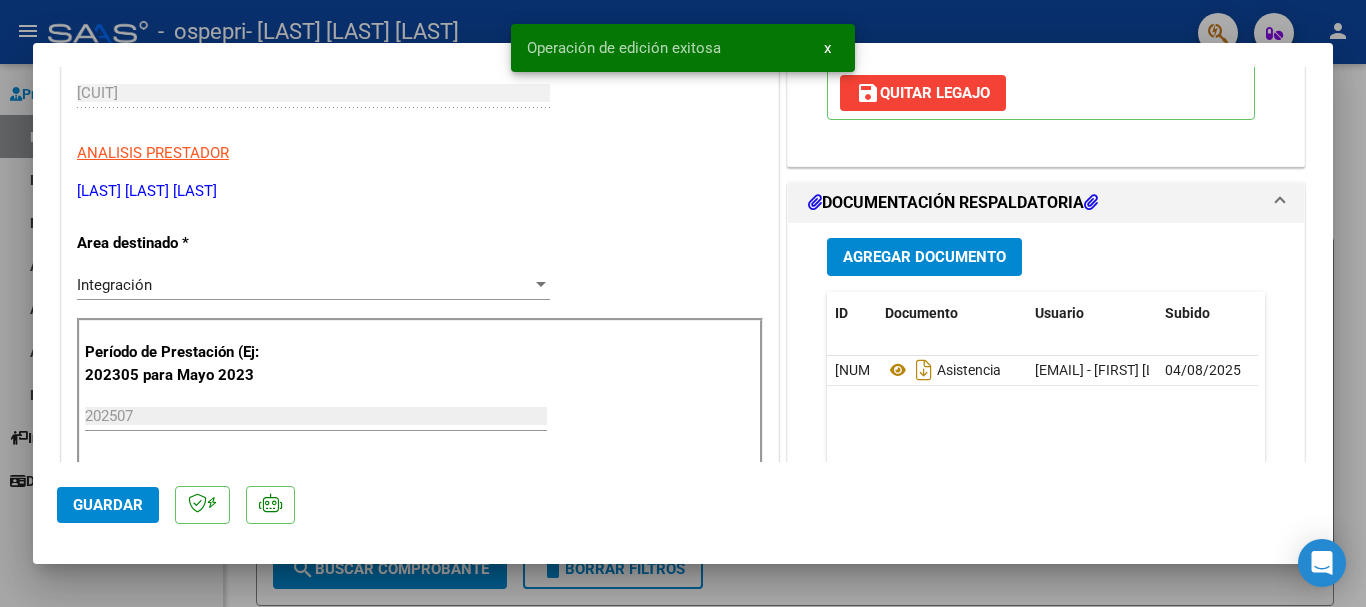 click at bounding box center (683, 303) 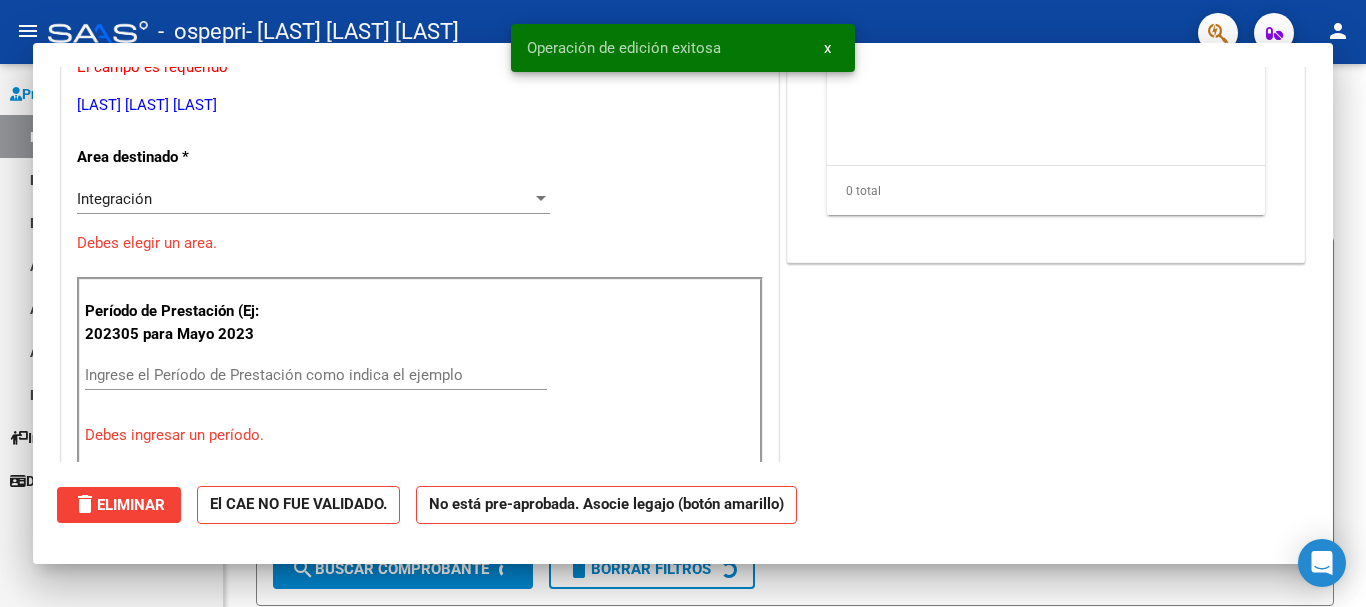 scroll, scrollTop: 0, scrollLeft: 0, axis: both 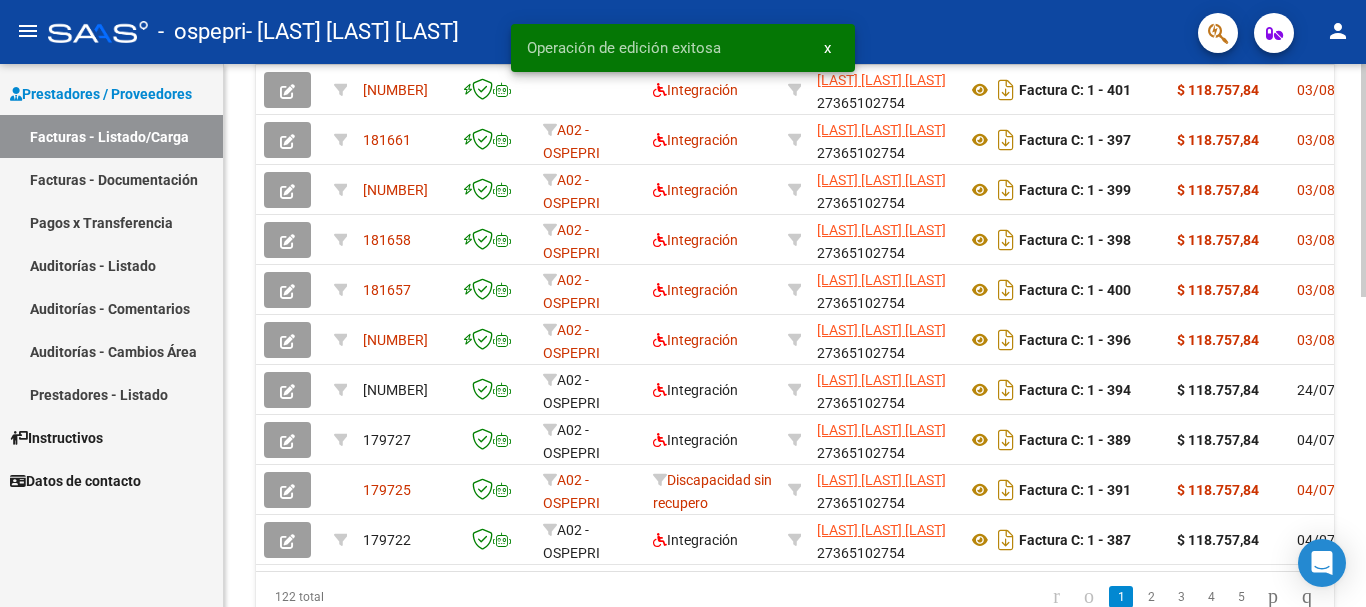 click on "Video tutorial   PRESTADORES -> Listado de CPBTs Emitidos por Prestadores / Proveedores (alt+q)   Cargar Comprobante
cloud_download  CSV  cloud_download  EXCEL  cloud_download  Estandar   Descarga Masiva
Filtros Id Area Area Todos Confirmado   Mostrar totalizadores   FILTROS DEL COMPROBANTE  Comprobante Tipo Comprobante Tipo Start date – End date Fec. Comprobante Desde / Hasta Días Emisión Desde(cant. días) Días Emisión Hasta(cant. días) CUIT / Razón Social Pto. Venta Nro. Comprobante Código SSS CAE Válido CAE Válido Todos Cargado Módulo Hosp. Todos Tiene facturacion Apócrifa Hospital Refes  FILTROS DE INTEGRACION  Período De Prestación Campos del Archivo de Rendición Devuelto x SSS (dr_envio) Todos Rendido x SSS (dr_envio) Tipo de Registro Tipo de Registro Período Presentación Período Presentación Campos del Legajo Asociado (preaprobación) Afiliado Legajo (cuil/nombre) Todos Solo facturas preaprobadas  MAS FILTROS  Todos Con Doc. Respaldatoria Todos Con Trazabilidad Todos – – 1" 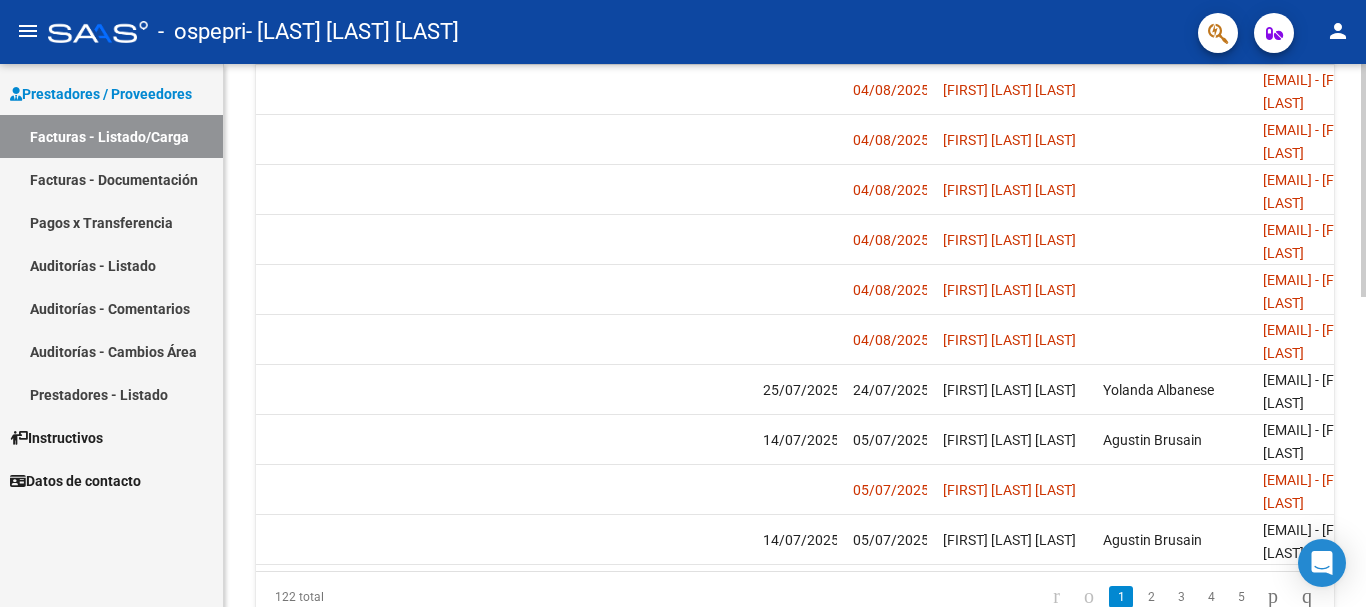 scroll, scrollTop: 0, scrollLeft: 3138, axis: horizontal 